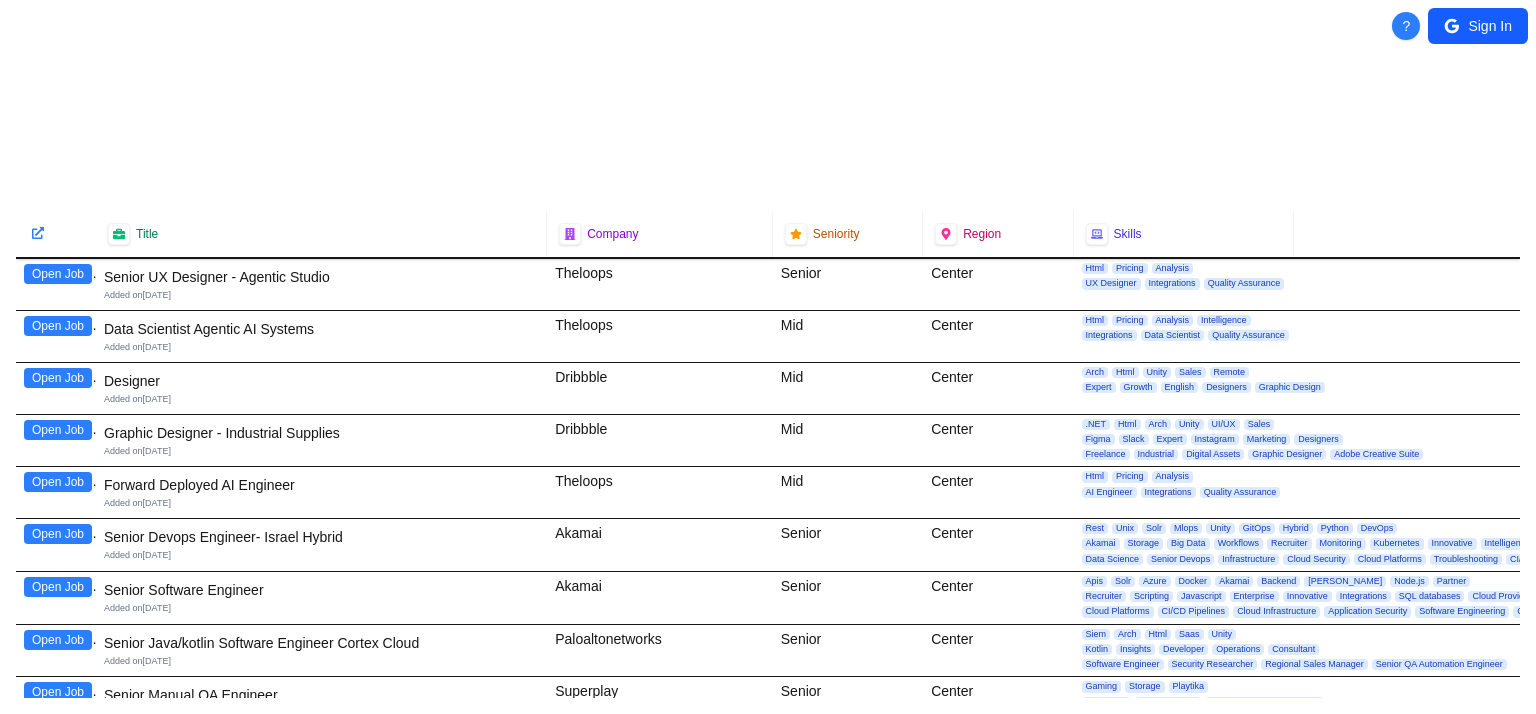 scroll, scrollTop: 0, scrollLeft: 0, axis: both 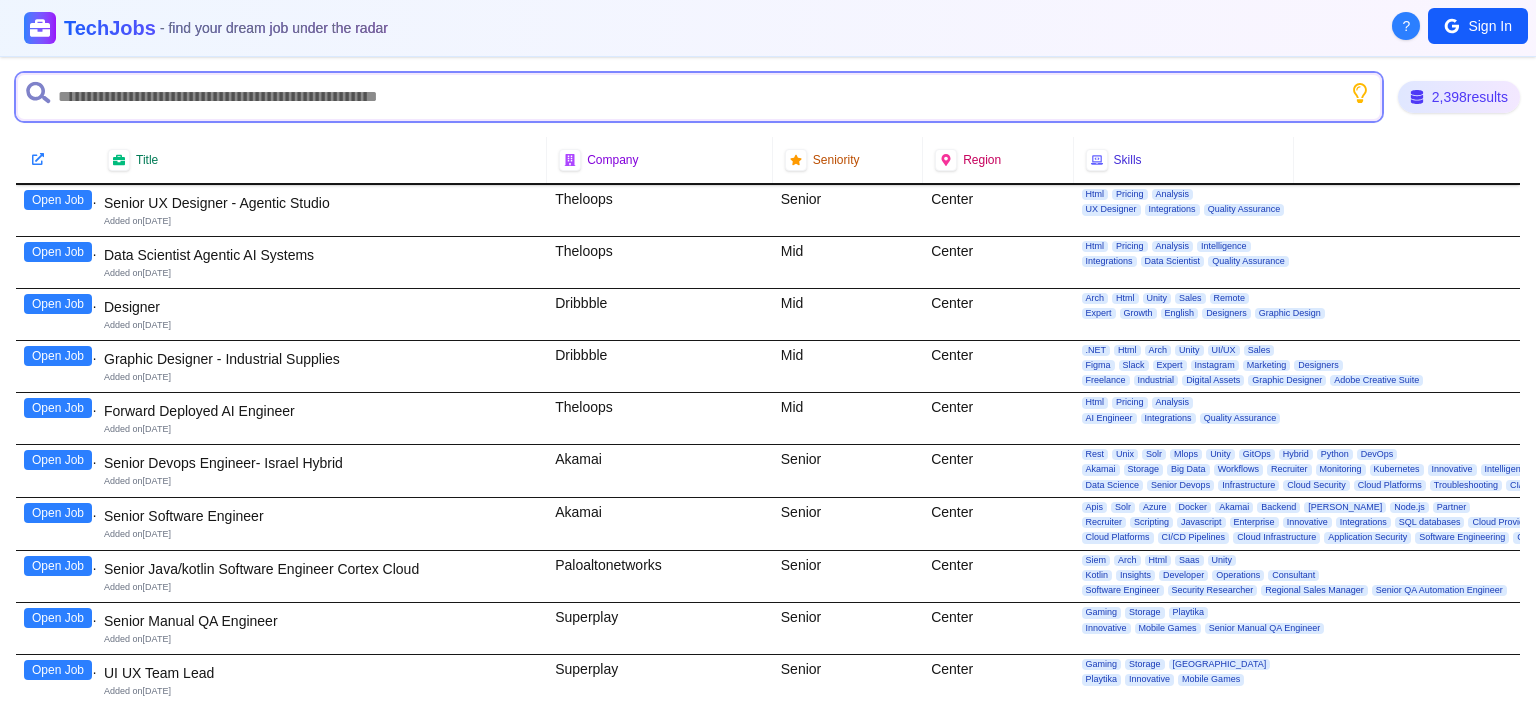 click at bounding box center (699, 97) 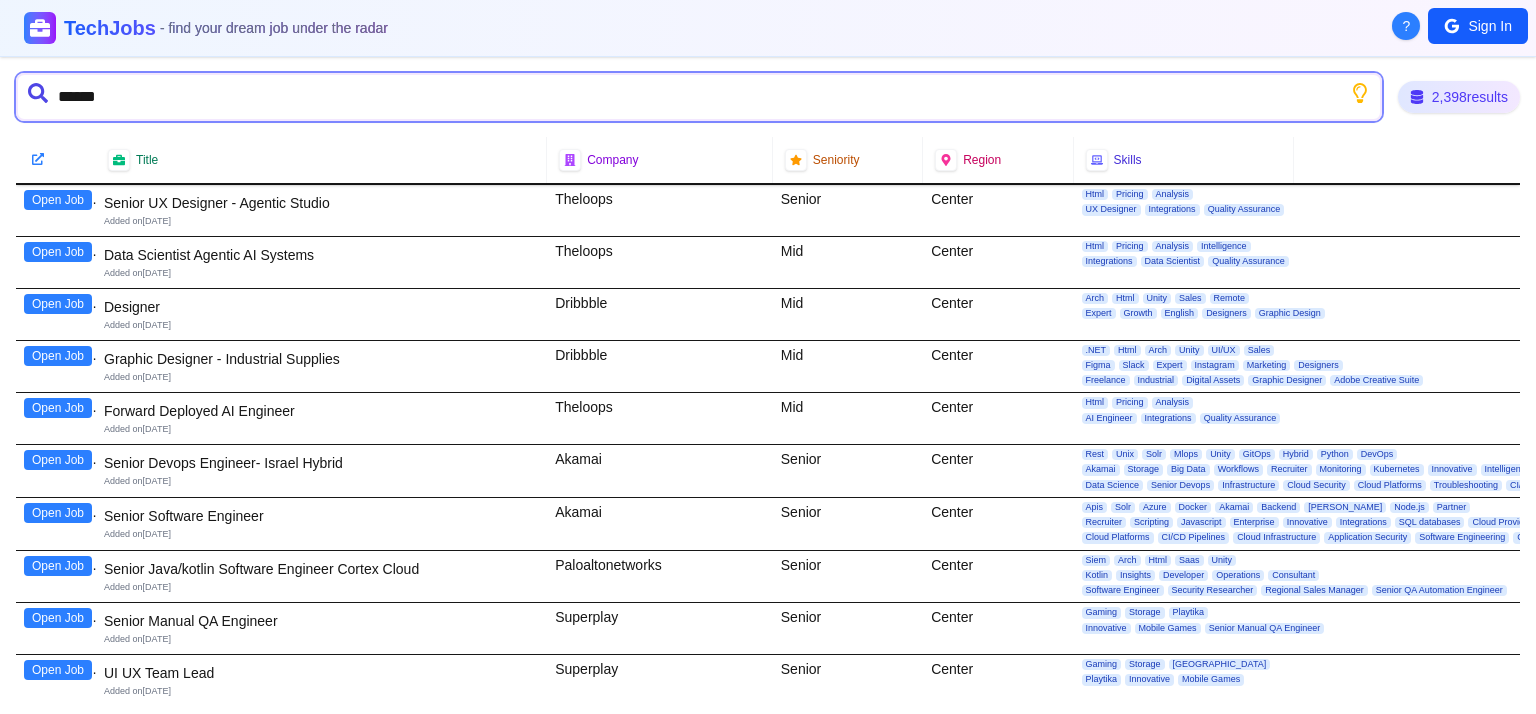 type on "*******" 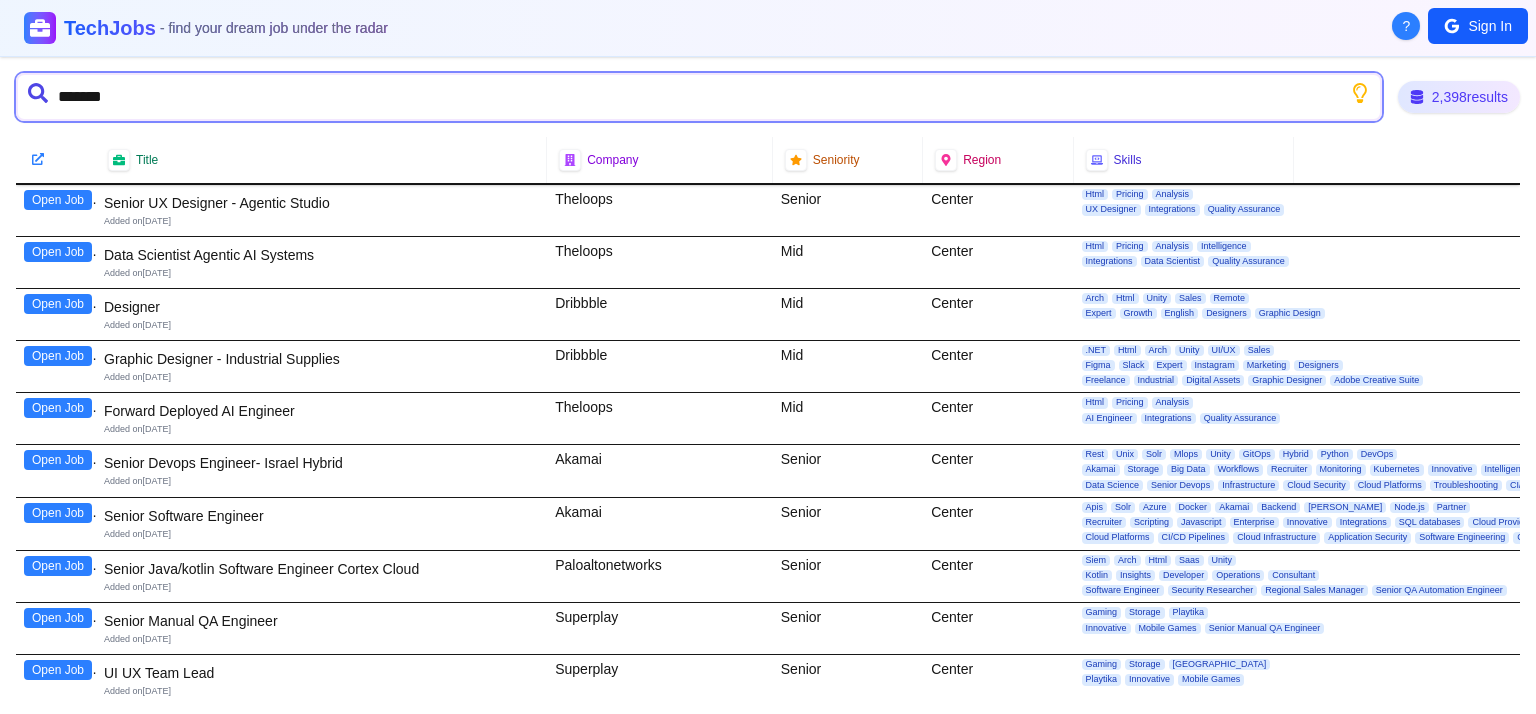 type 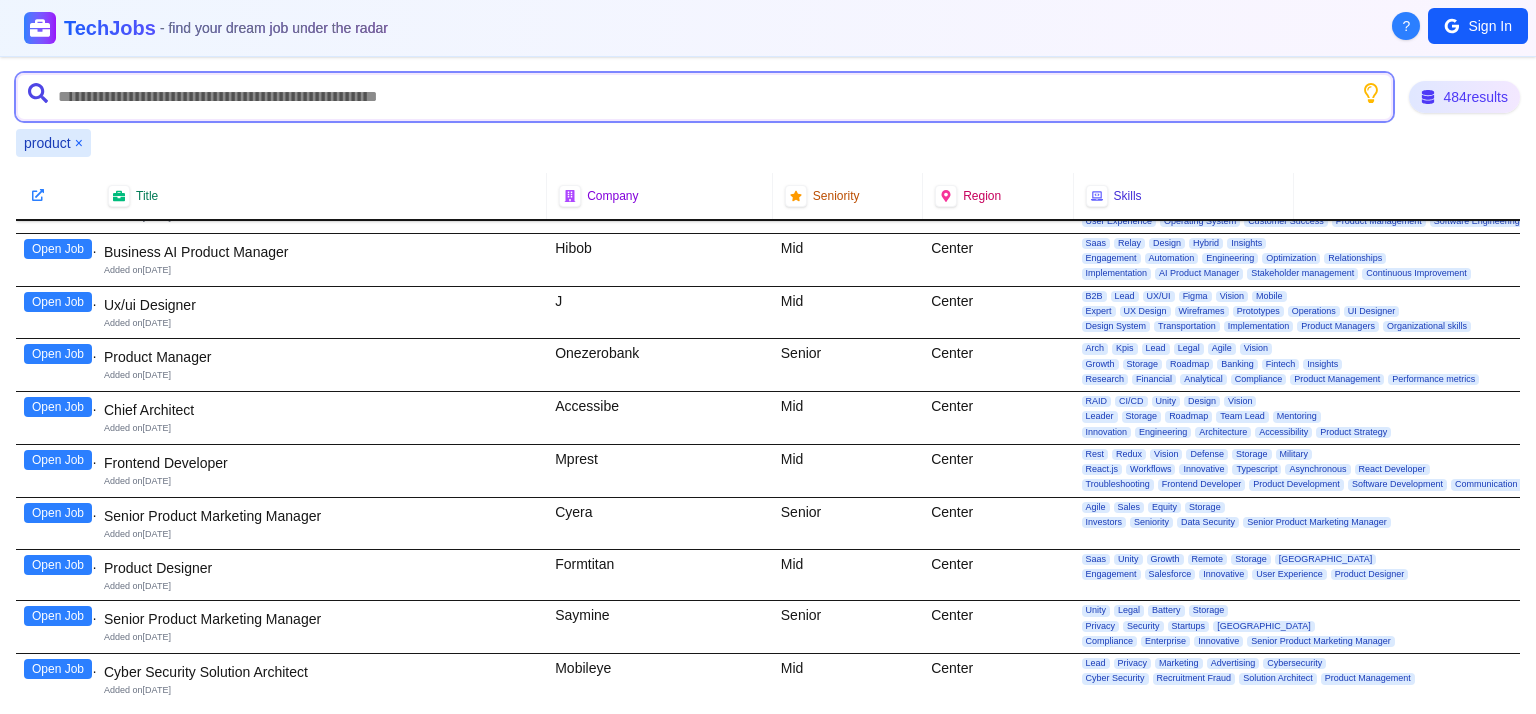 scroll, scrollTop: 820, scrollLeft: 0, axis: vertical 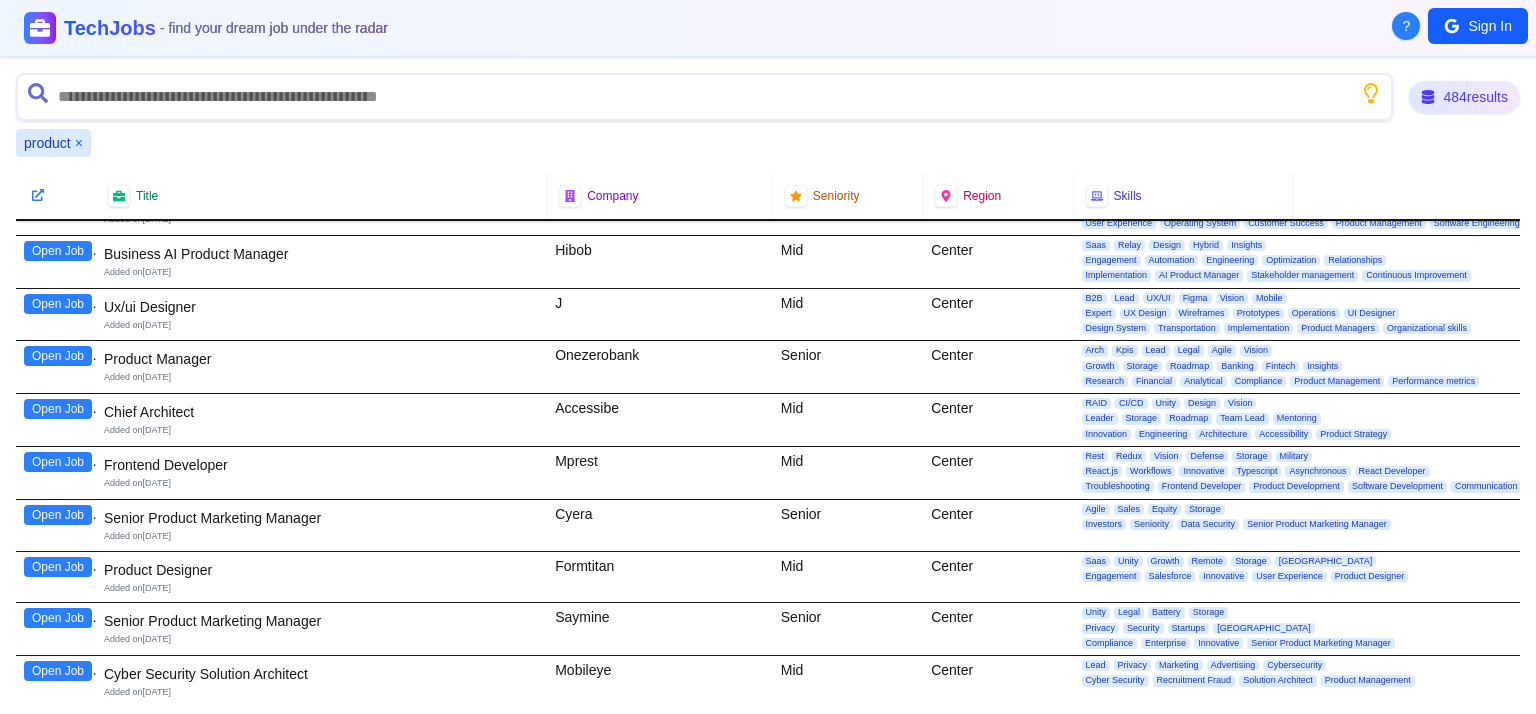 click on "Open Job" at bounding box center (58, 356) 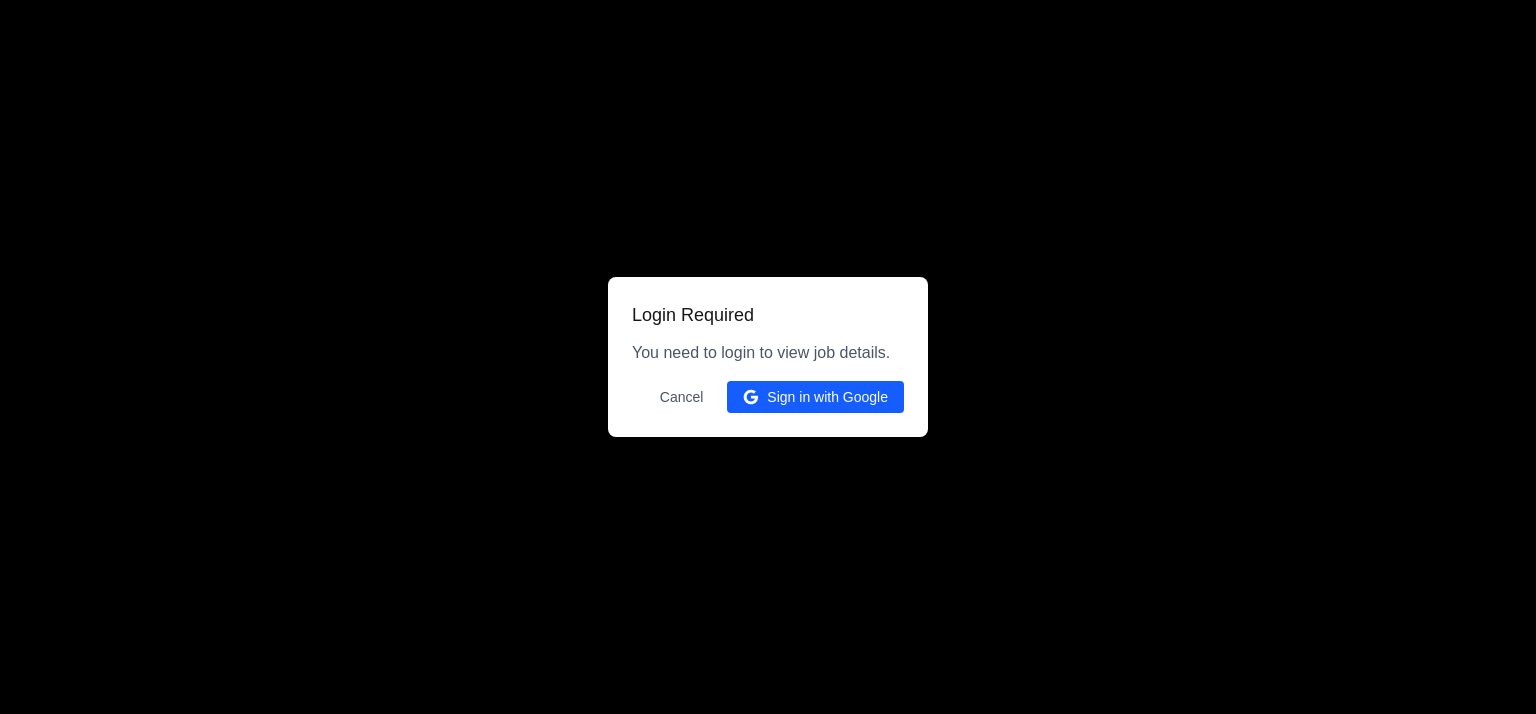 click on "Sign in with Google" at bounding box center [815, 397] 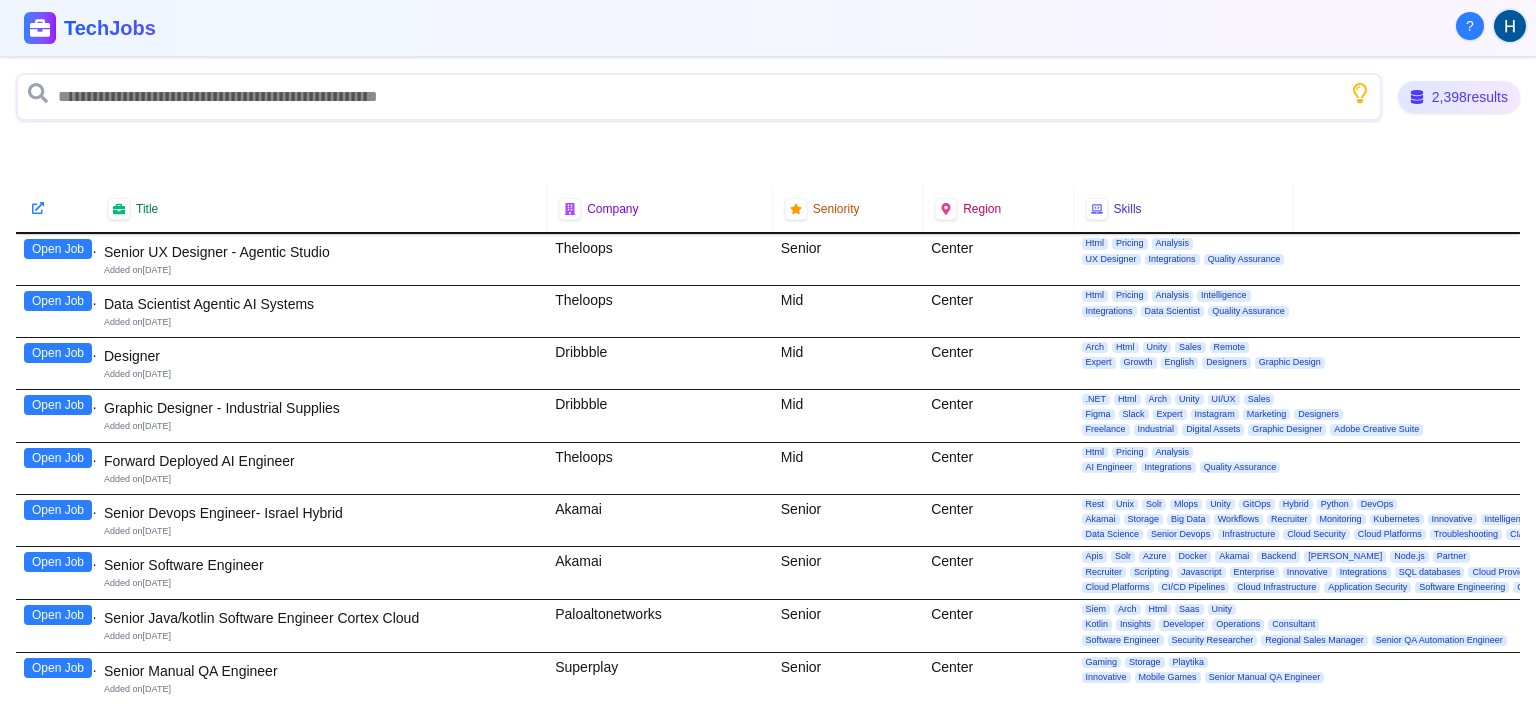 scroll, scrollTop: 0, scrollLeft: 0, axis: both 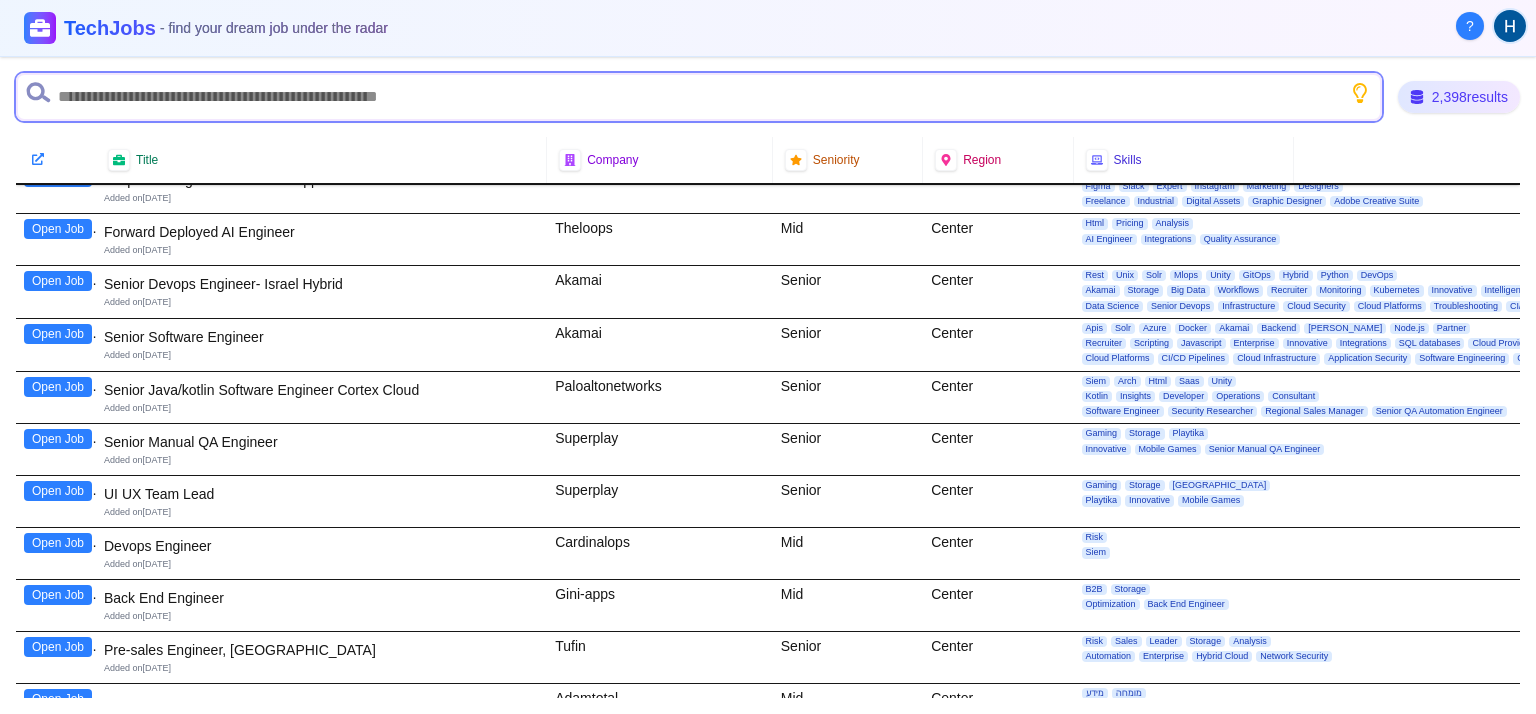 click at bounding box center (699, 97) 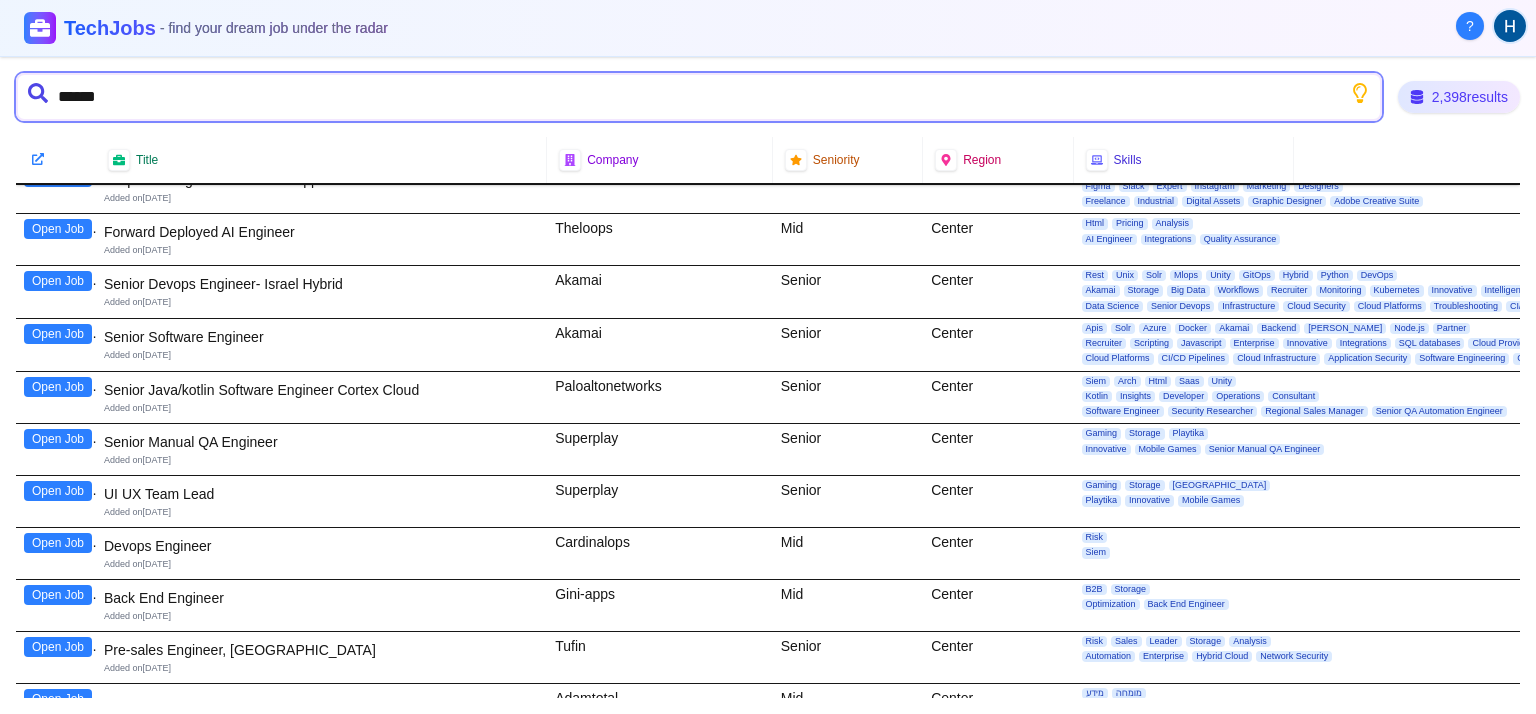 type on "*******" 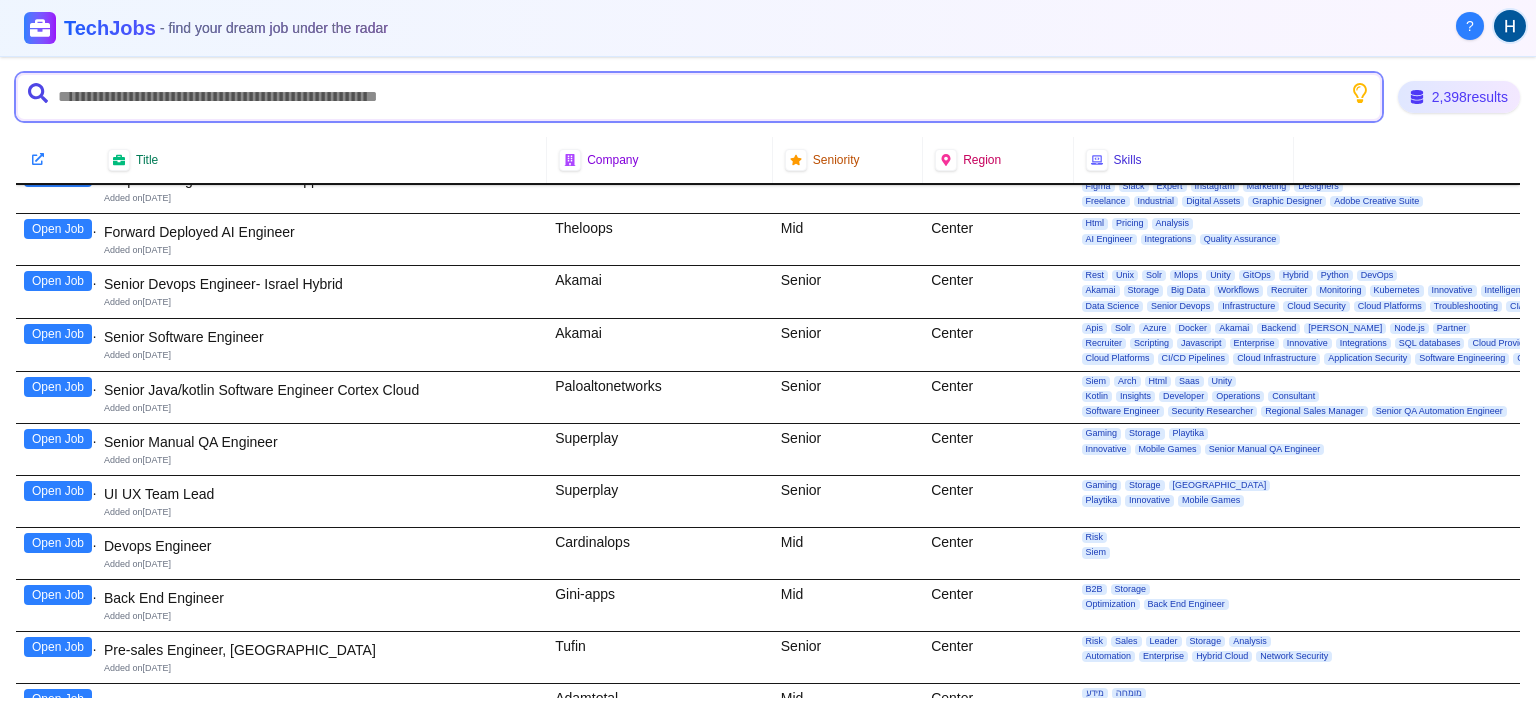 scroll, scrollTop: 0, scrollLeft: 0, axis: both 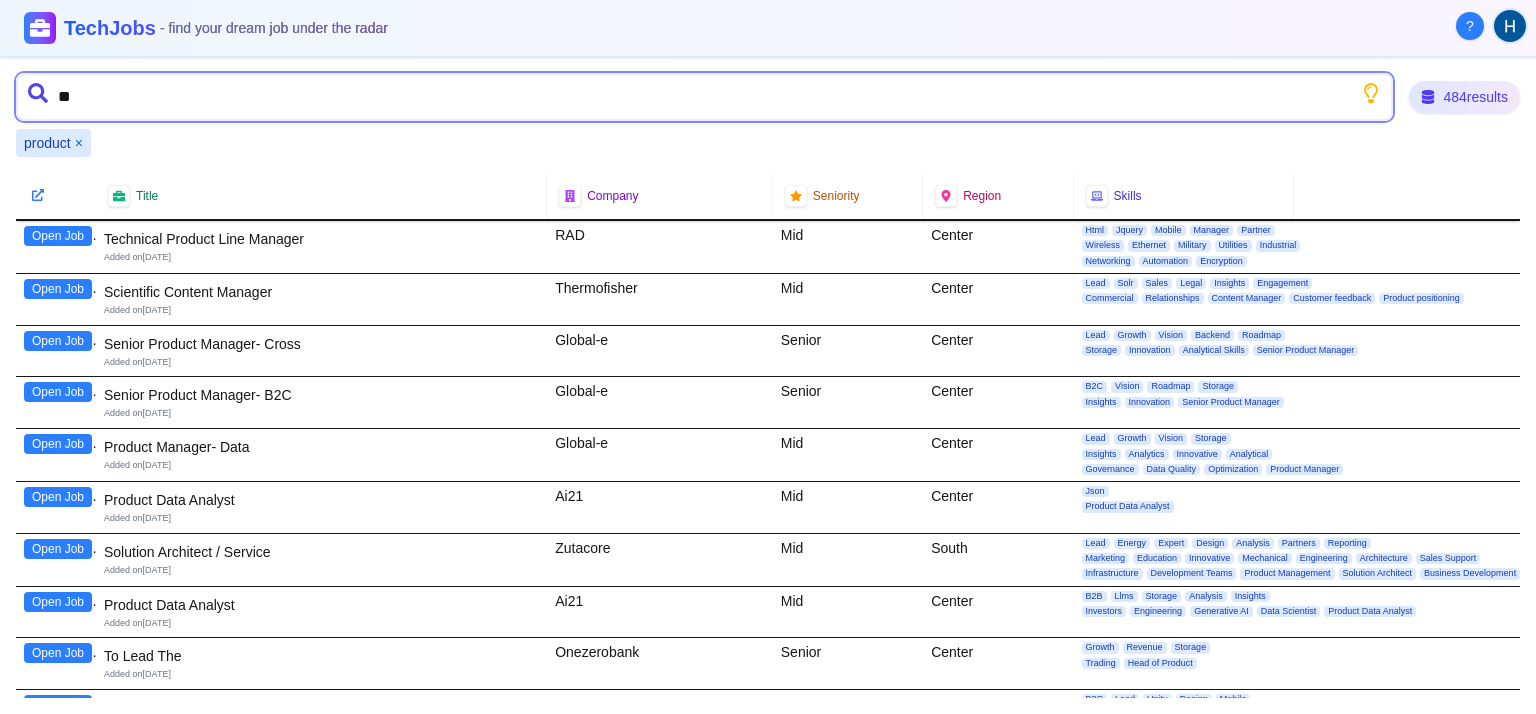 type on "*" 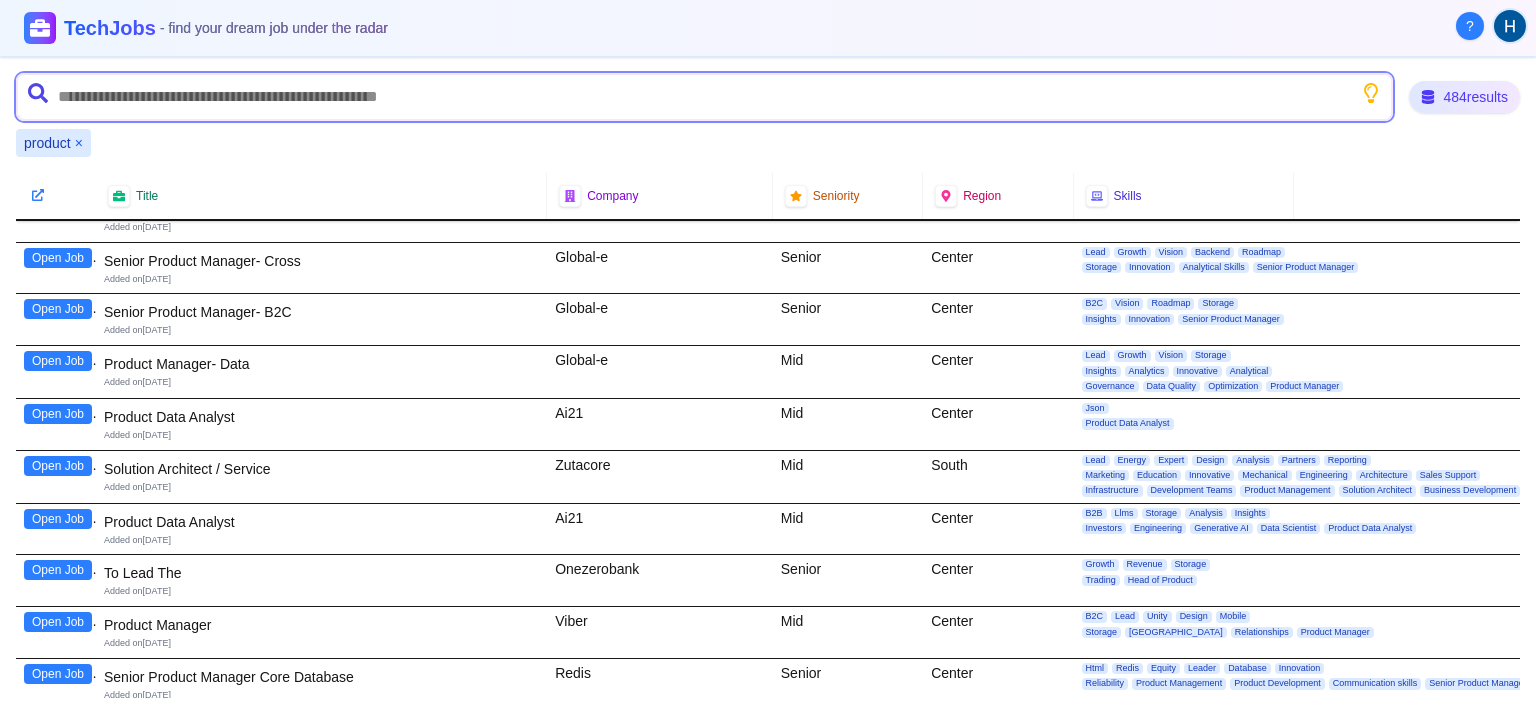 scroll, scrollTop: 83, scrollLeft: 0, axis: vertical 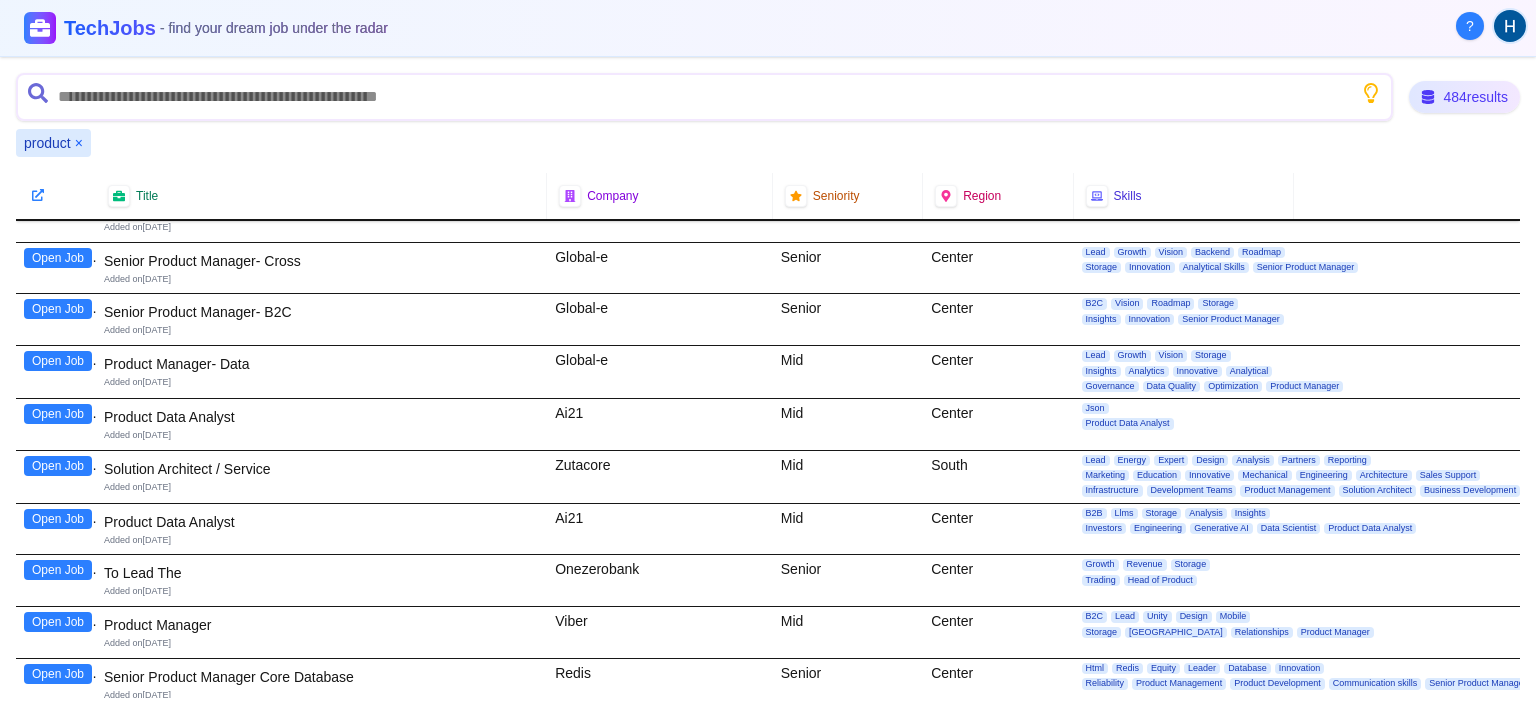 click on "Open Job" at bounding box center [58, 570] 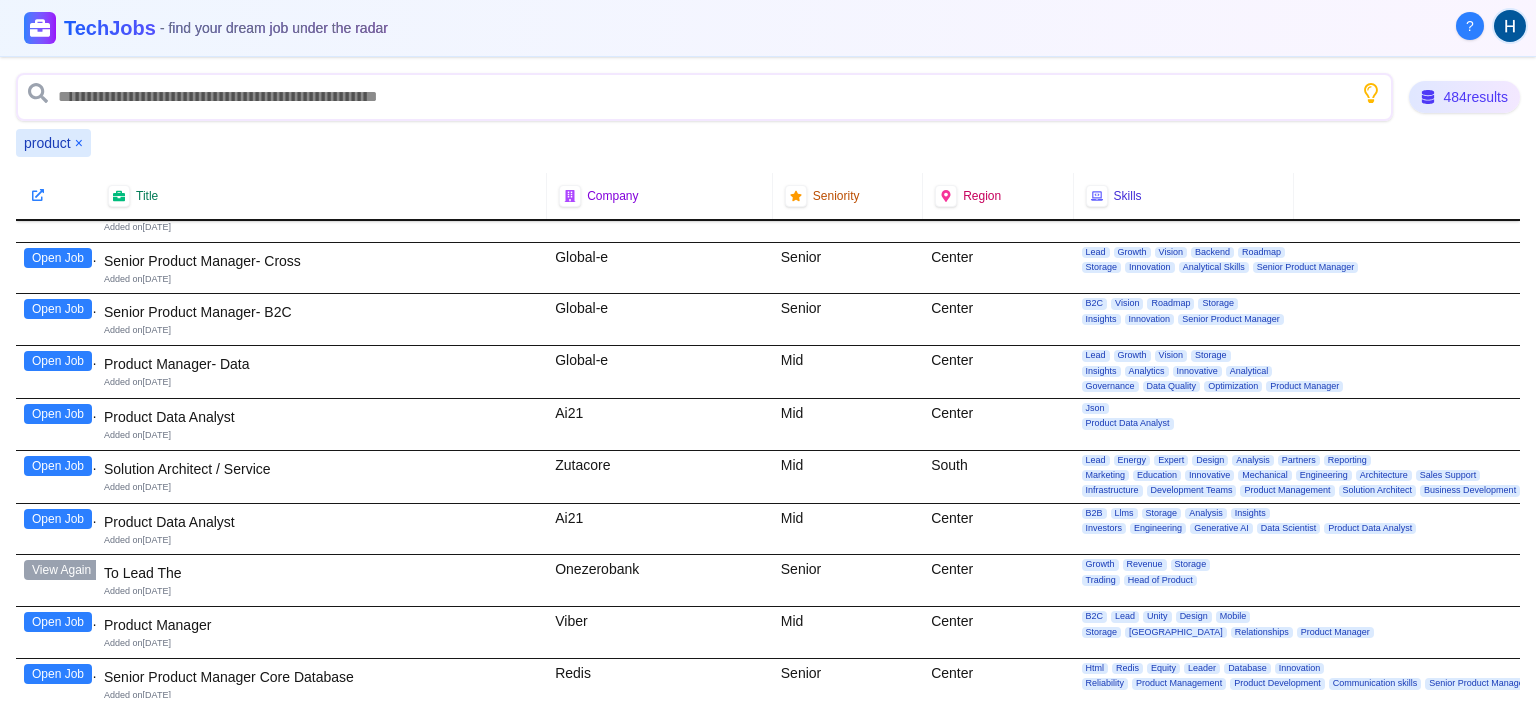 scroll, scrollTop: 0, scrollLeft: 0, axis: both 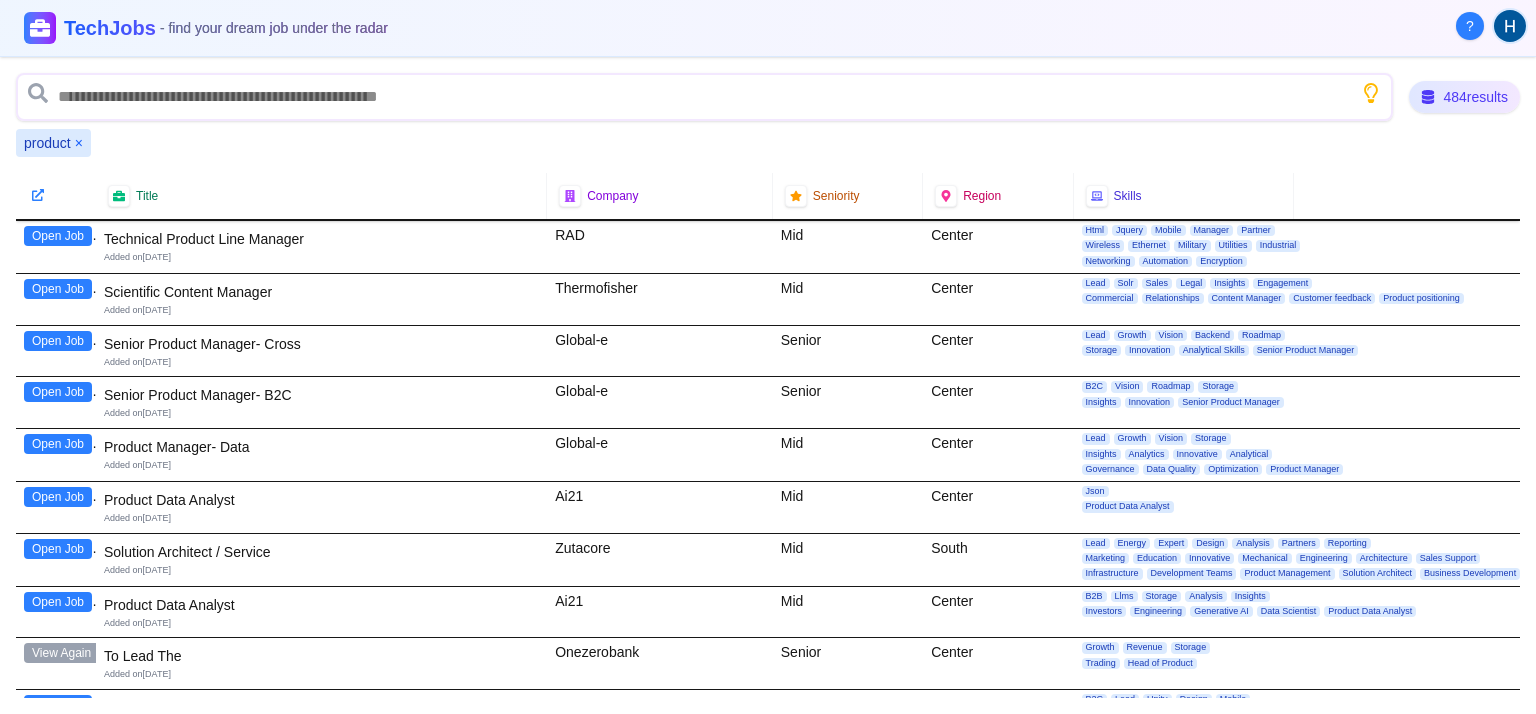 click on "×" at bounding box center (79, 143) 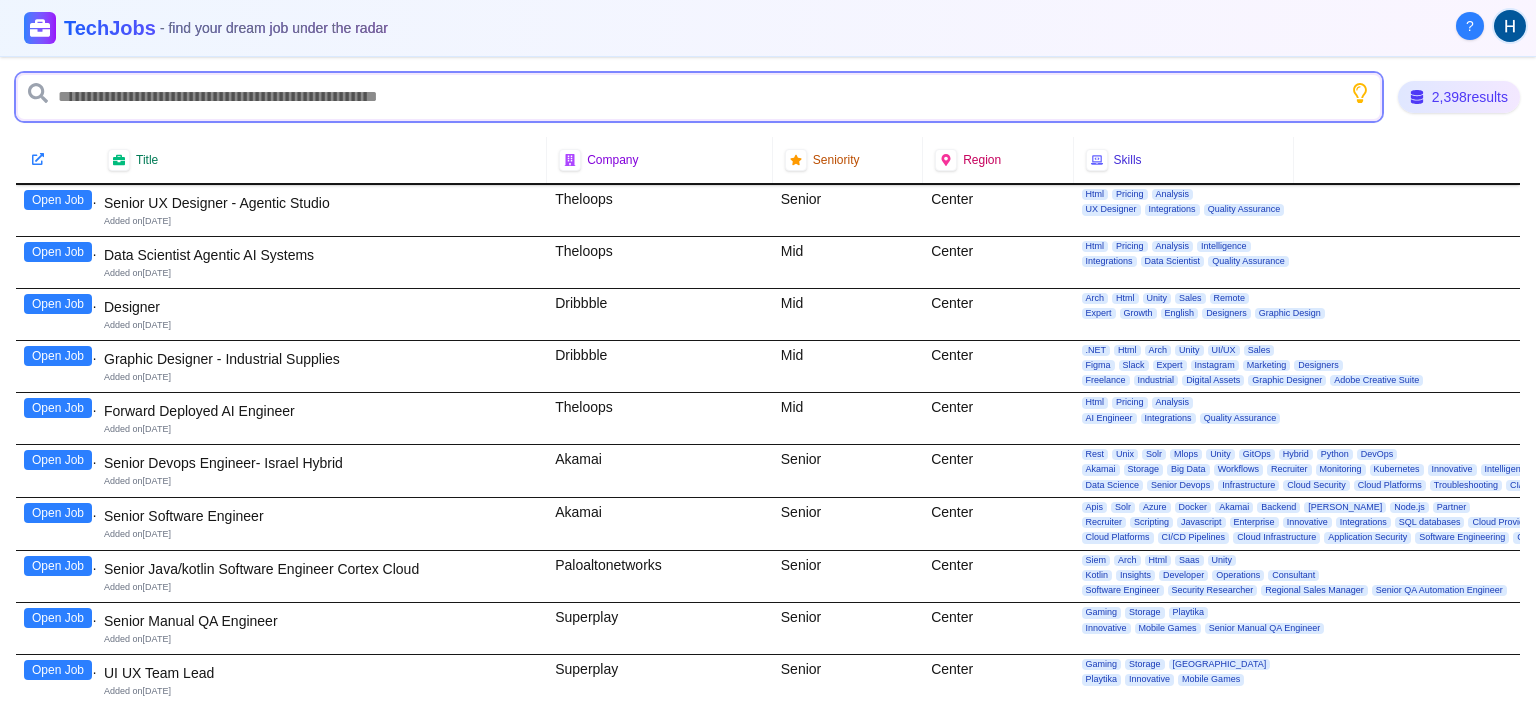 click at bounding box center (699, 97) 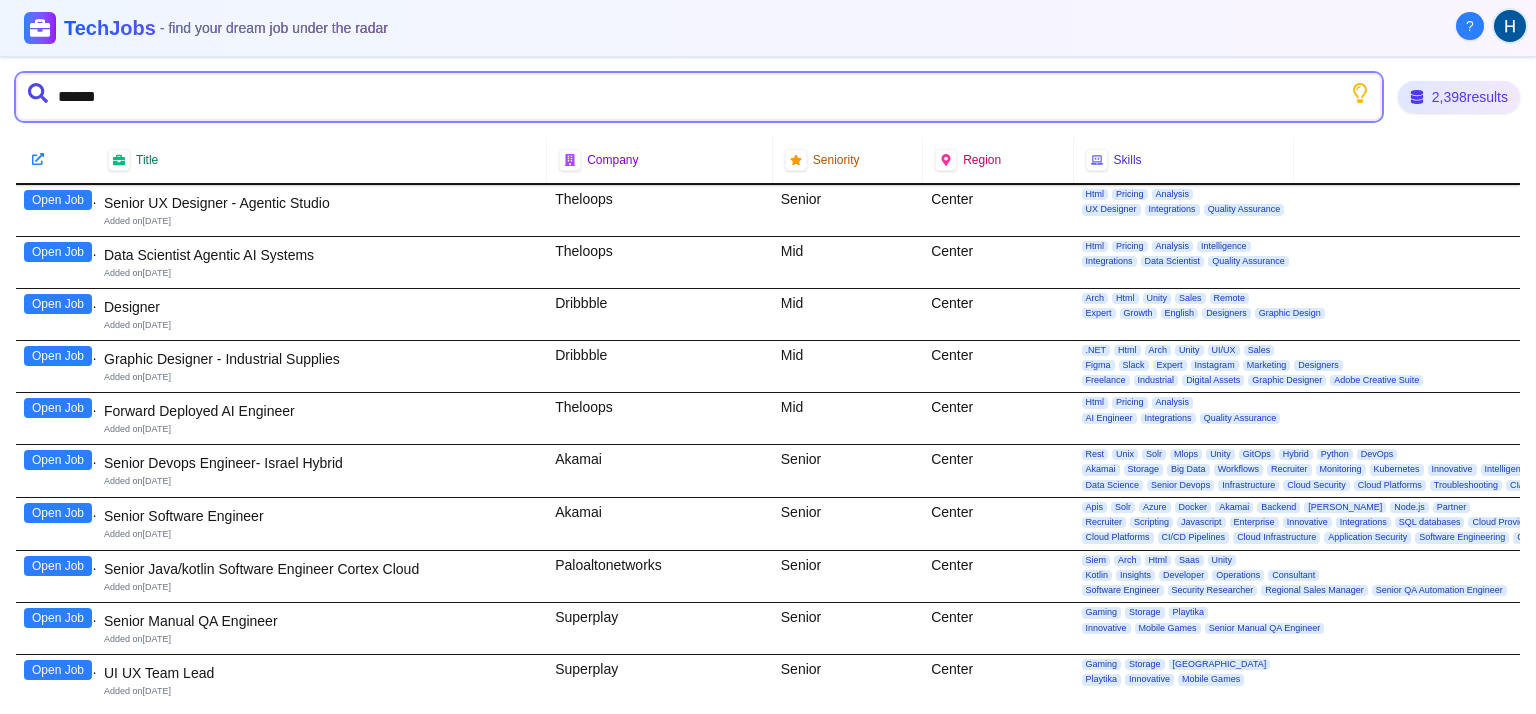 type on "*******" 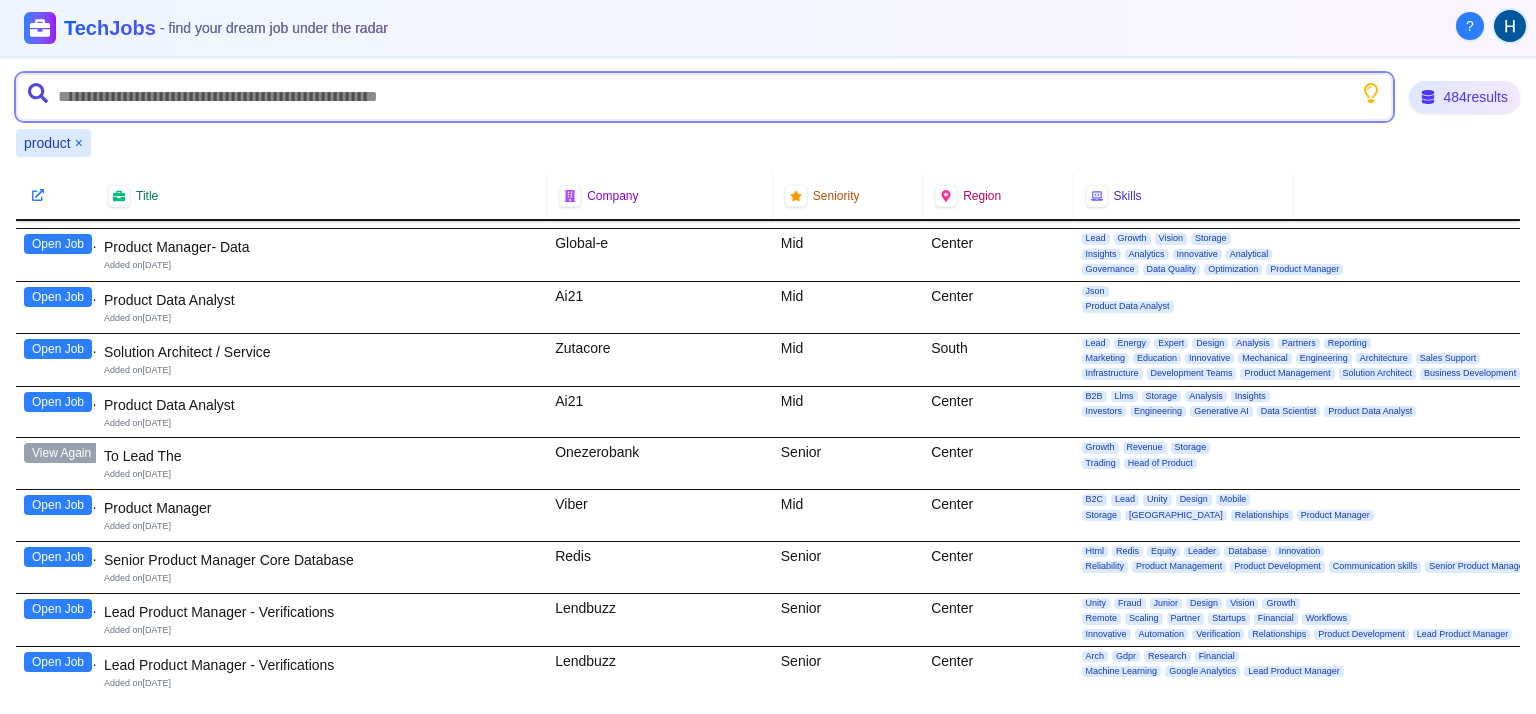 scroll, scrollTop: 200, scrollLeft: 0, axis: vertical 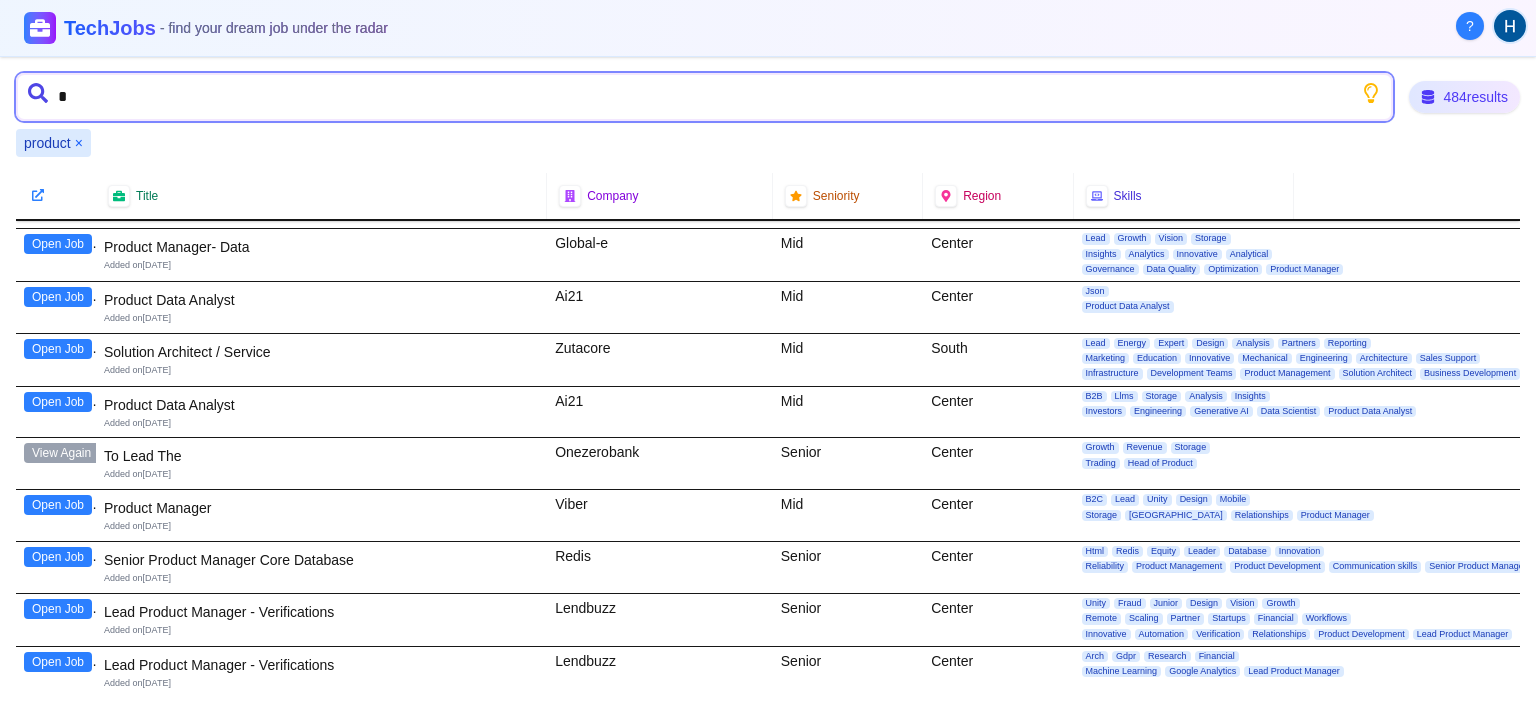 type on "**" 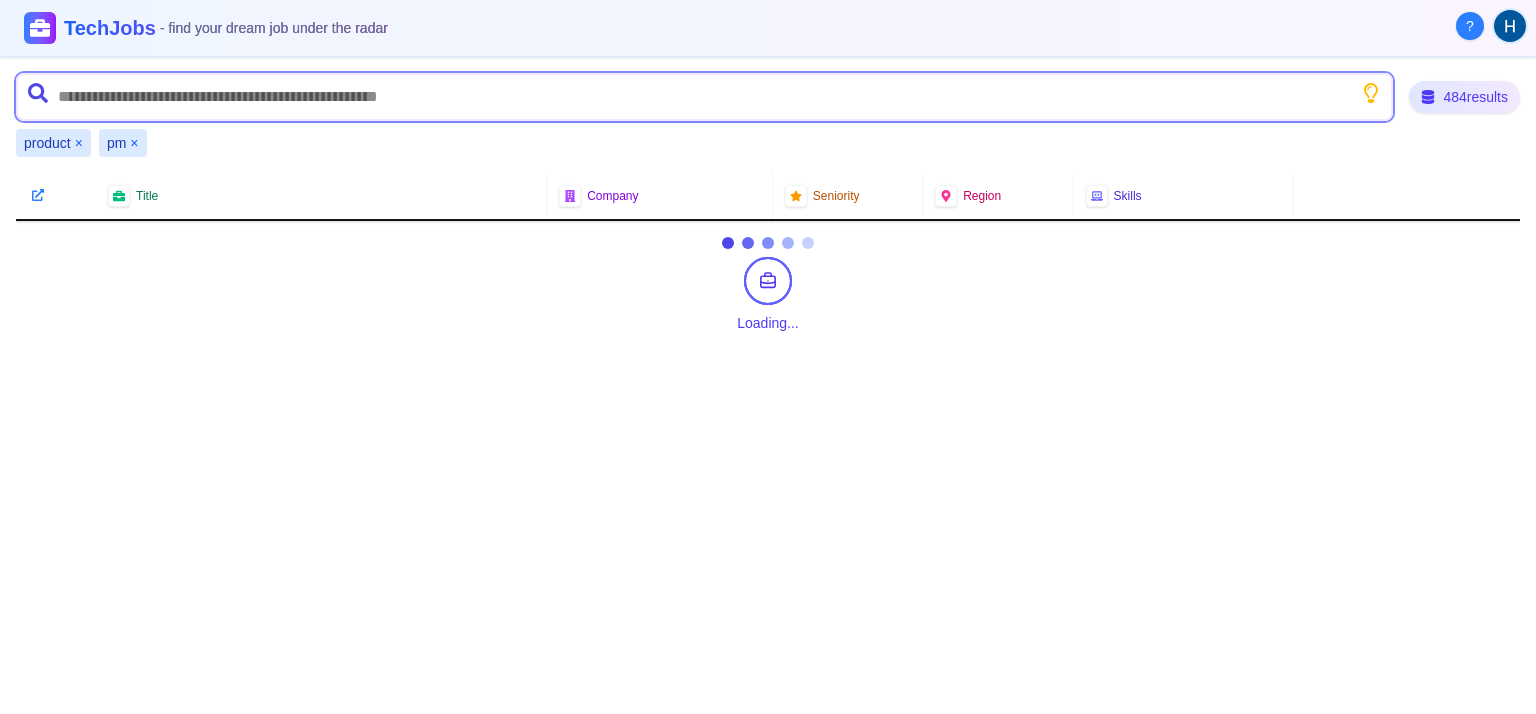 scroll, scrollTop: 0, scrollLeft: 0, axis: both 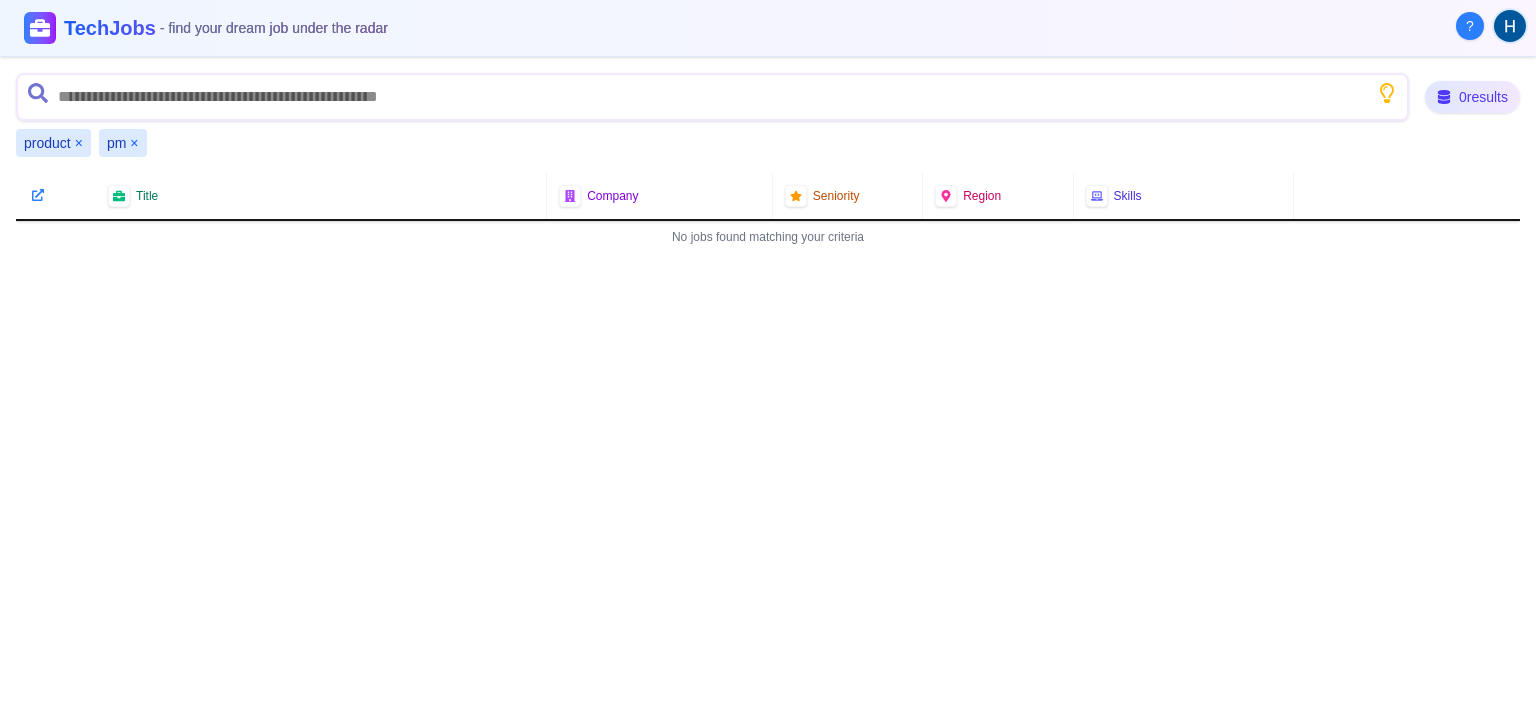 click on "pm ×" at bounding box center (123, 143) 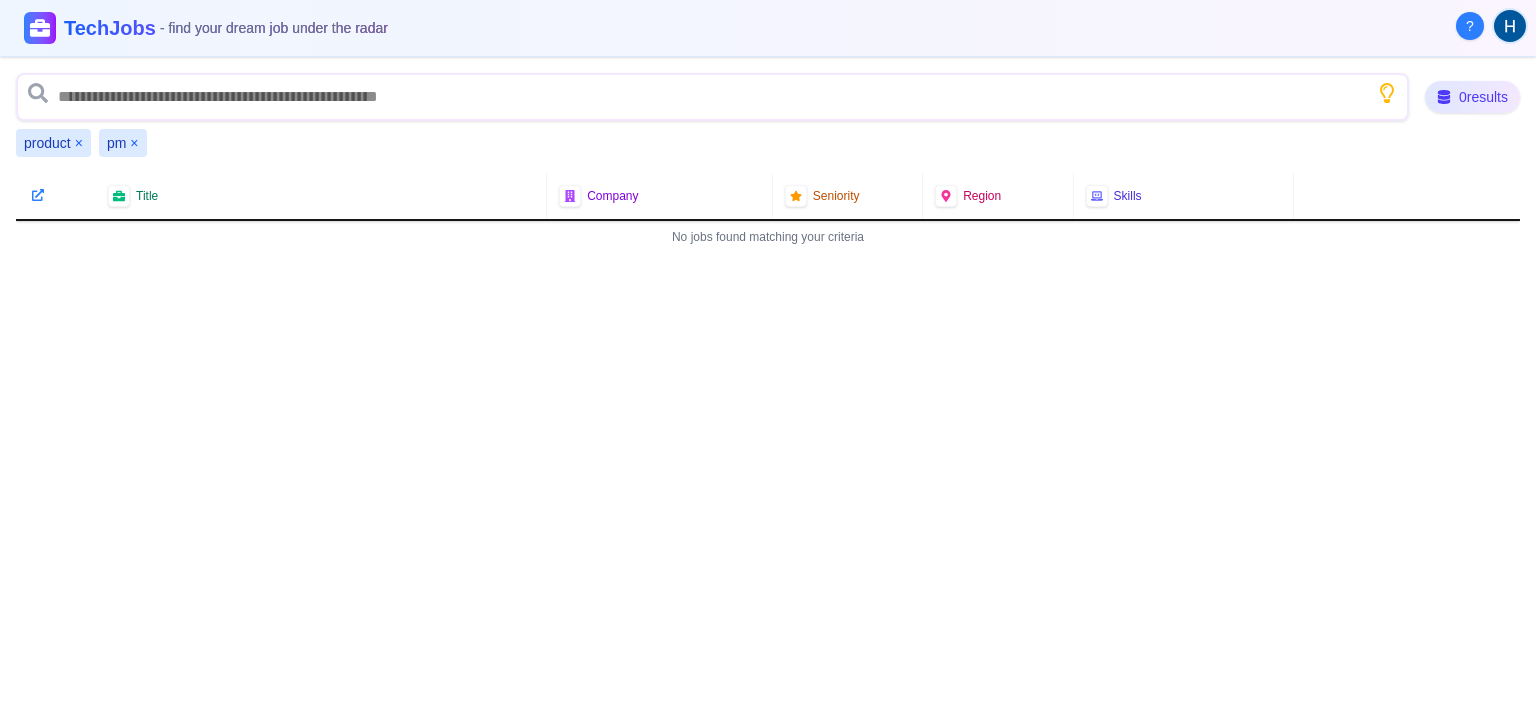 click on "×" at bounding box center (134, 143) 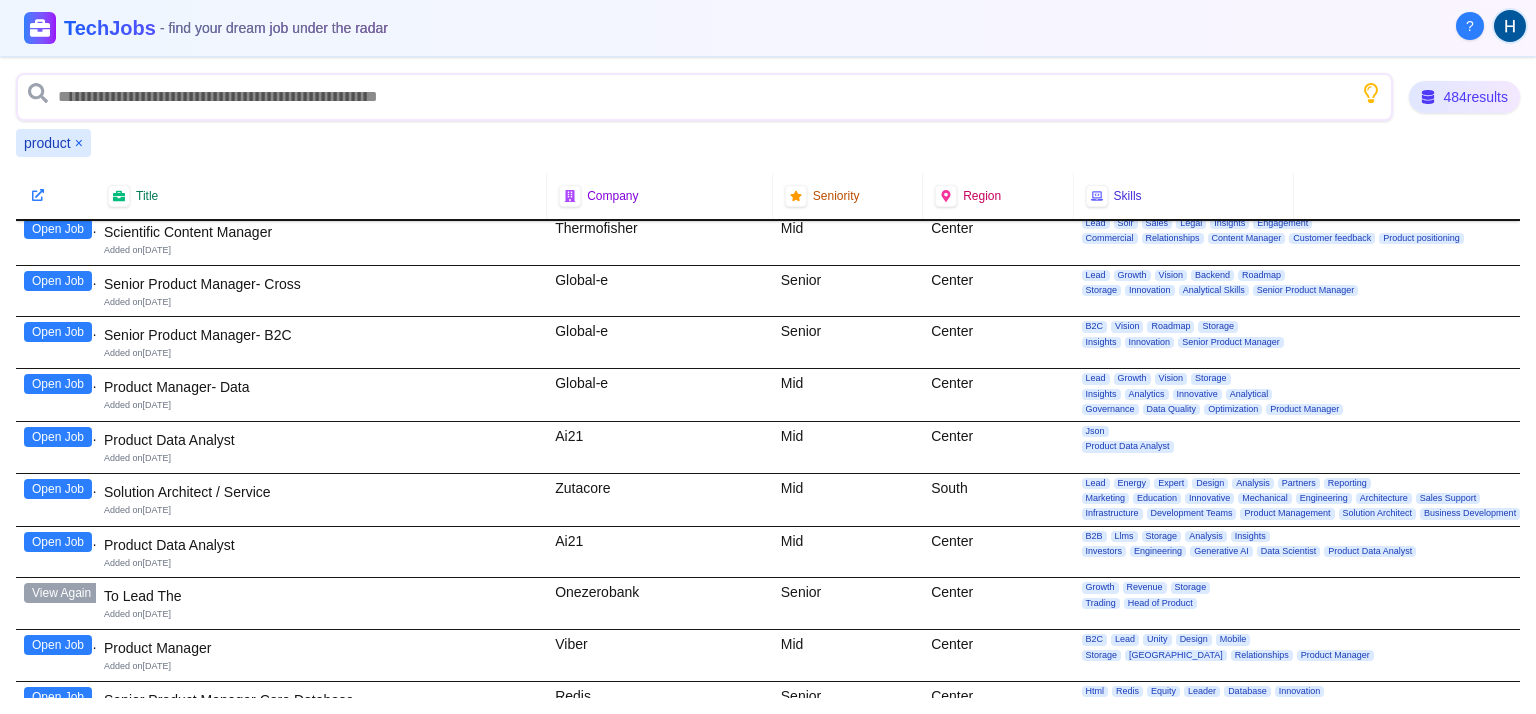 scroll, scrollTop: 0, scrollLeft: 0, axis: both 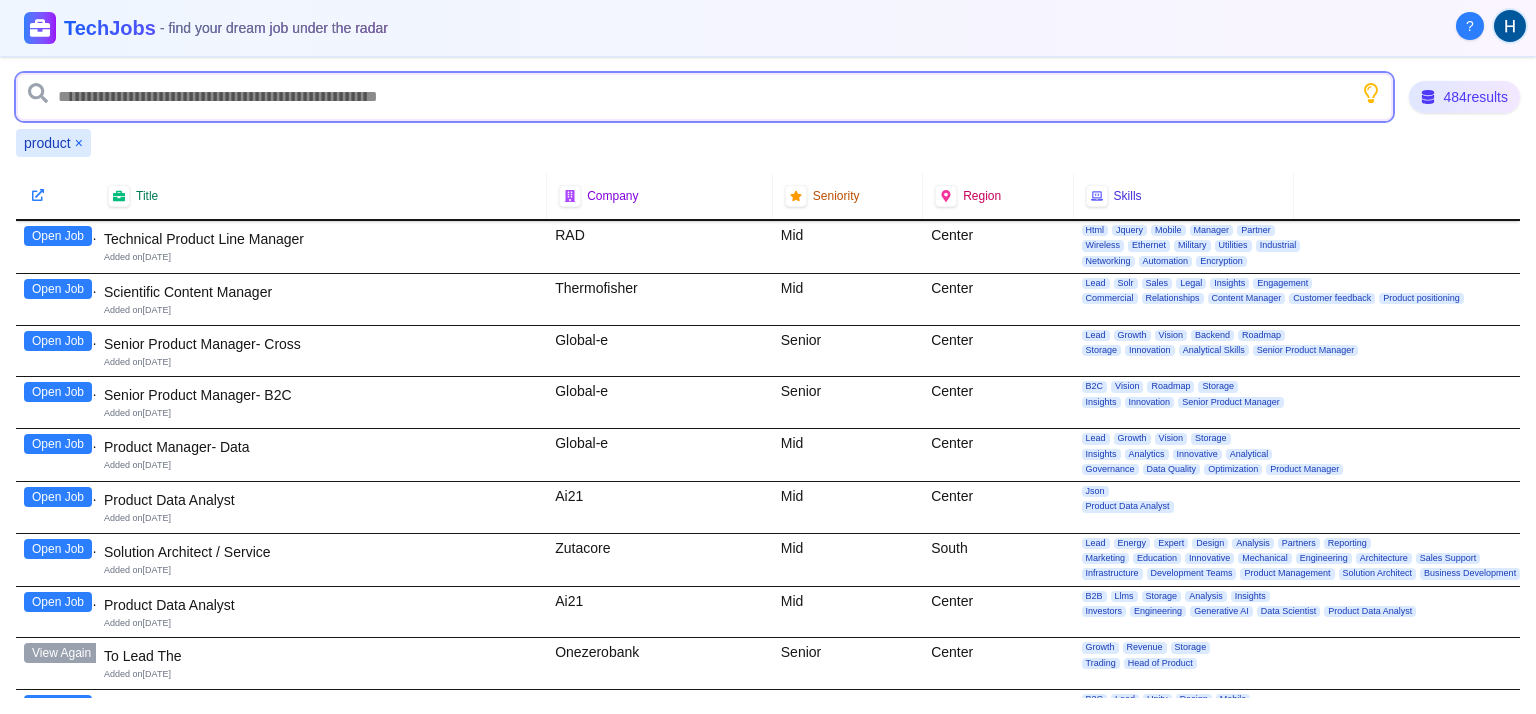 click at bounding box center [704, 97] 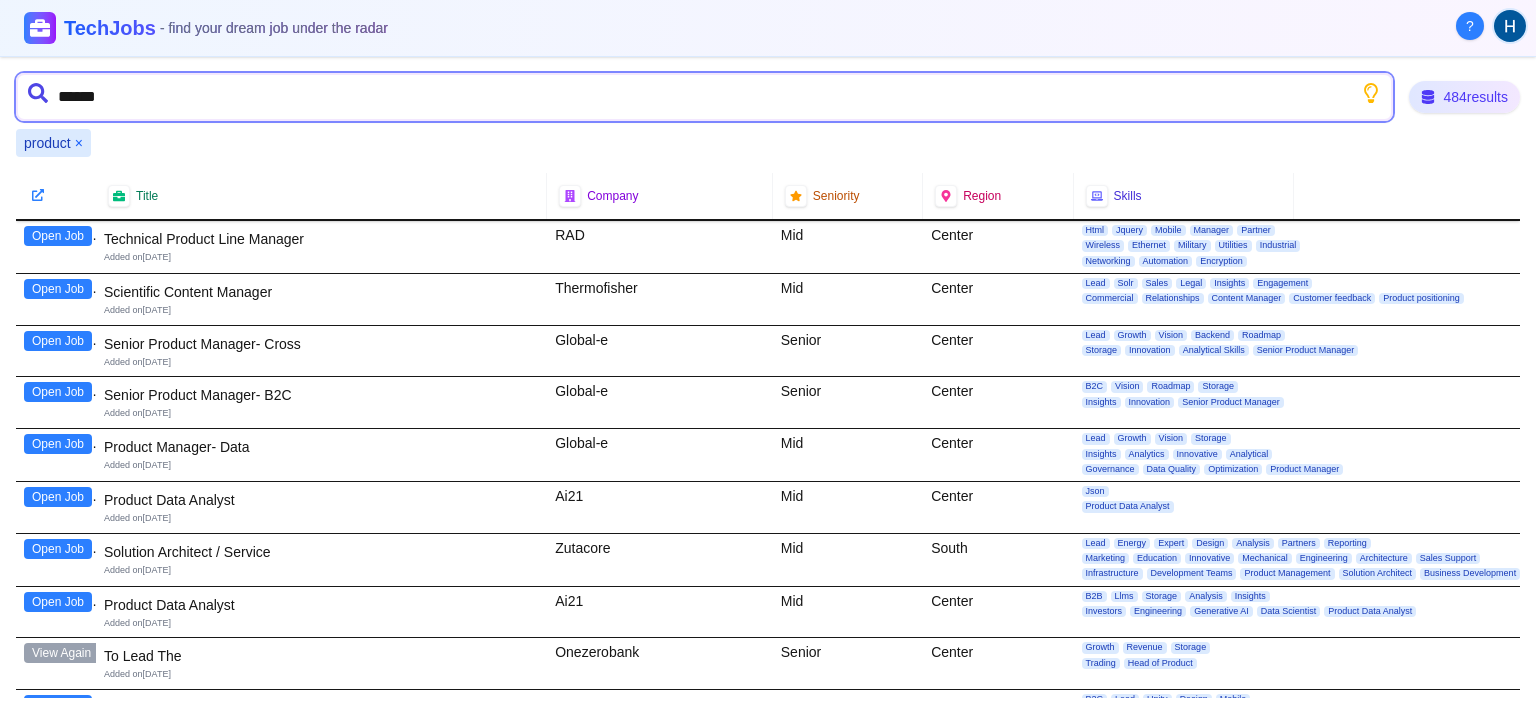 type on "*******" 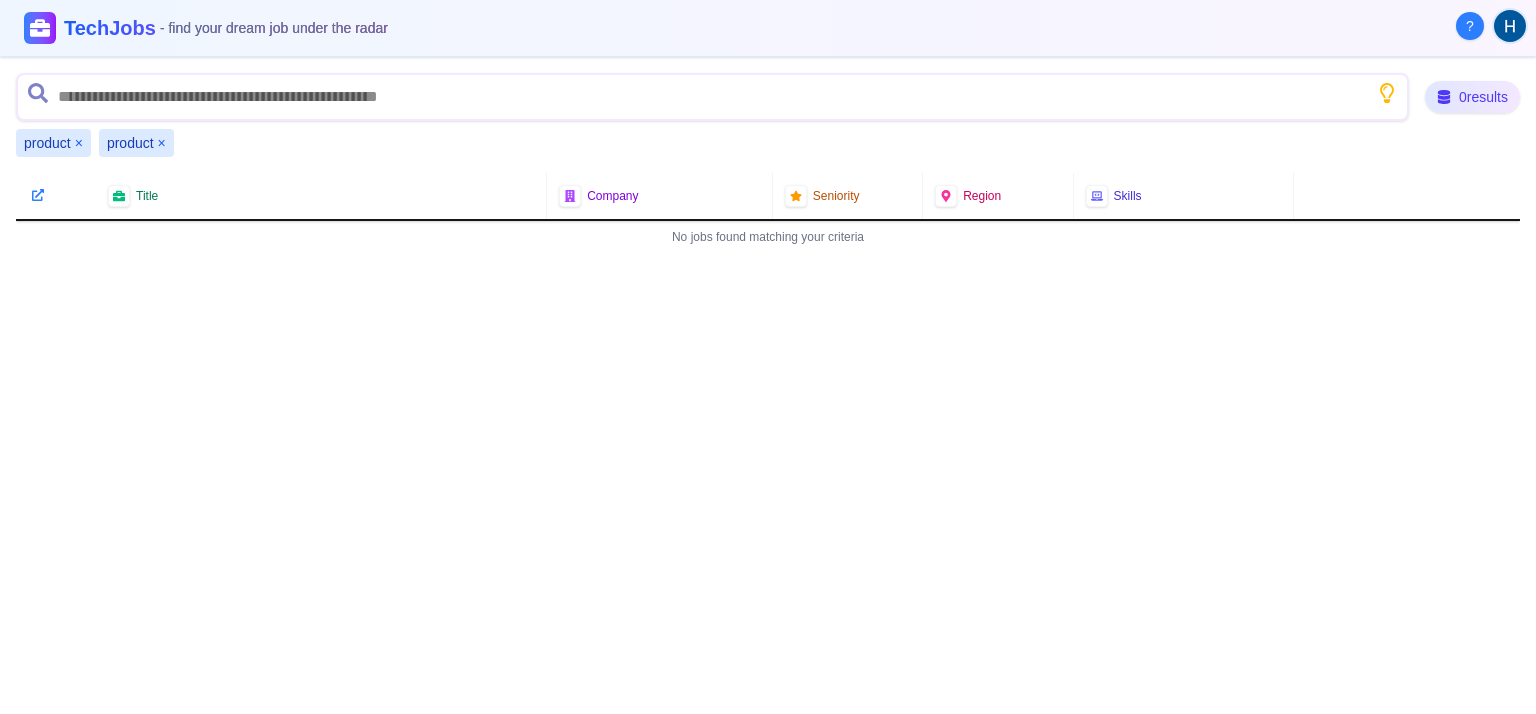 click on "×" at bounding box center (162, 143) 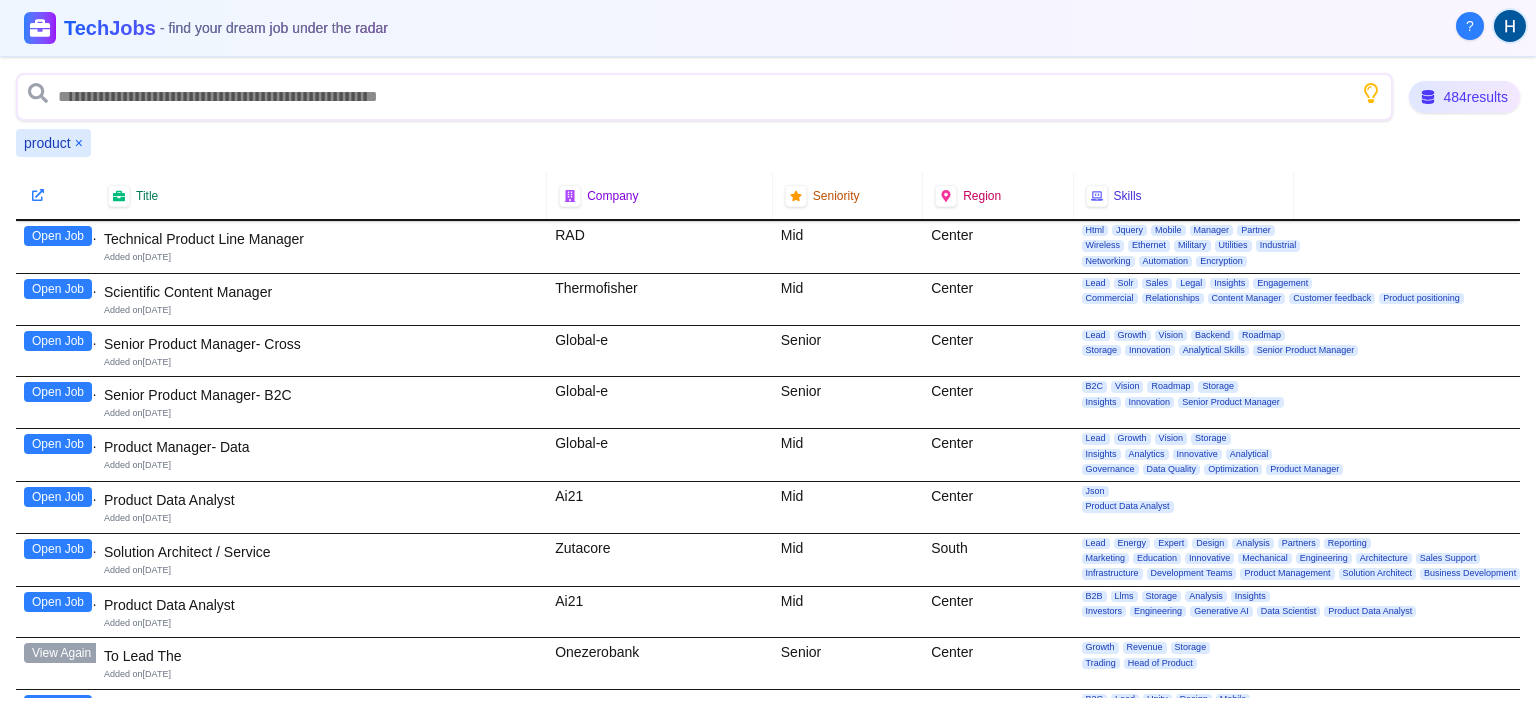 click on "×" at bounding box center (79, 143) 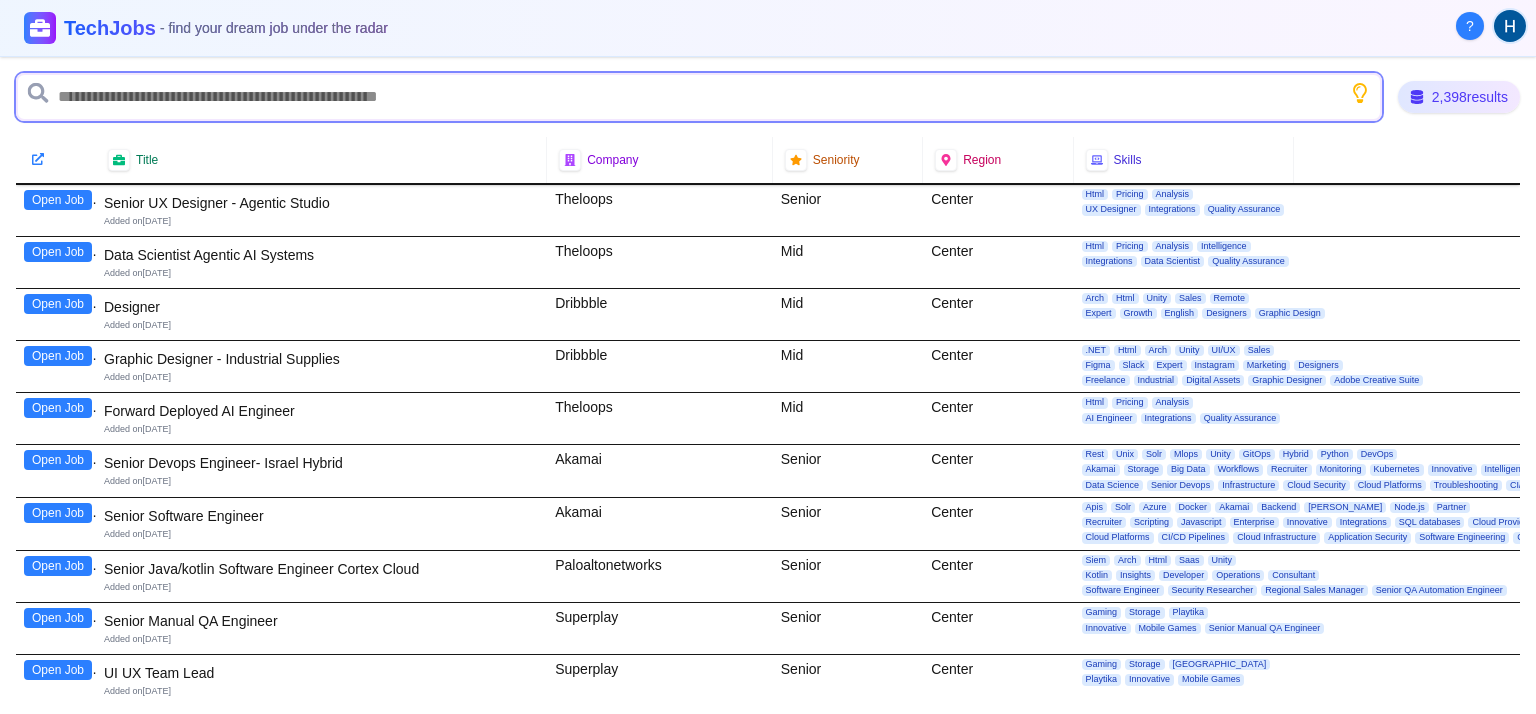 click at bounding box center (699, 97) 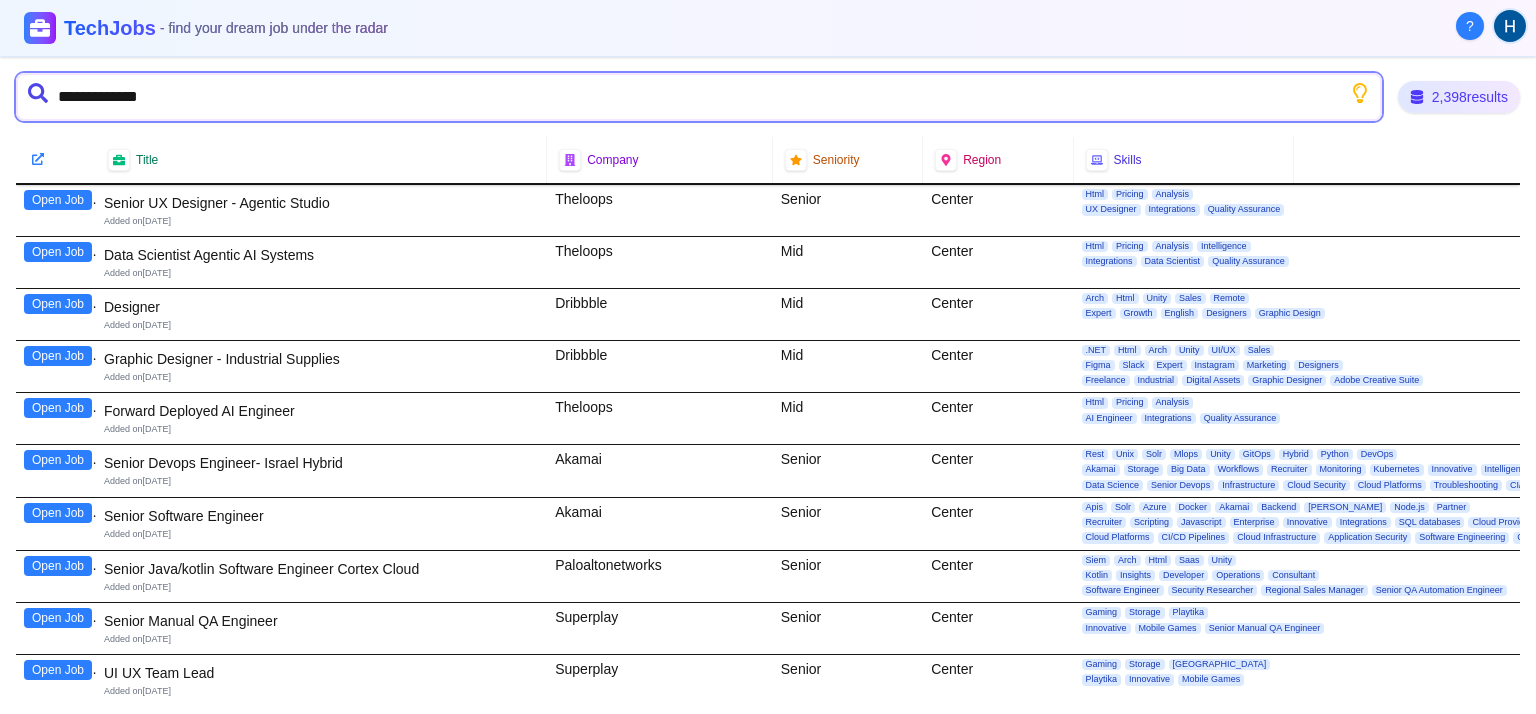 type on "**********" 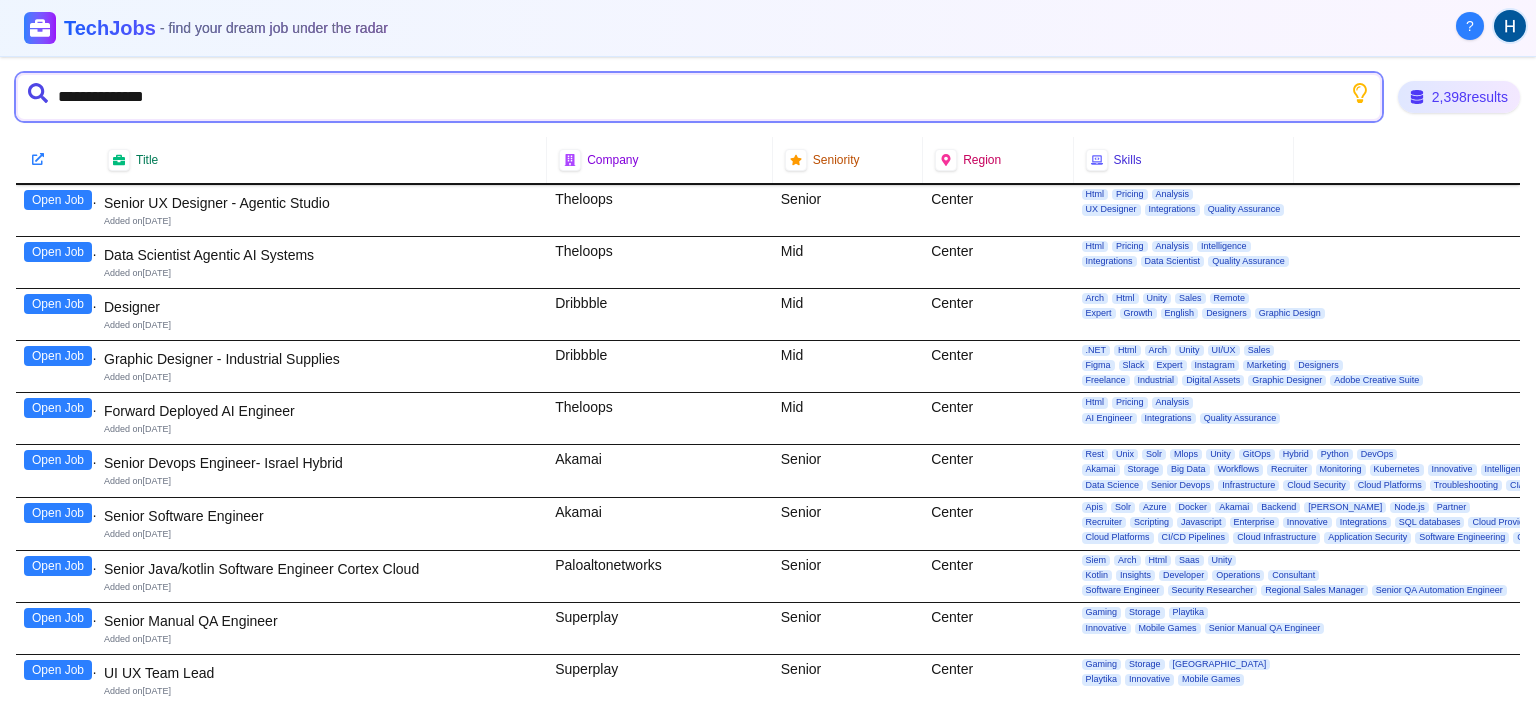 click on "**********" at bounding box center [699, 97] 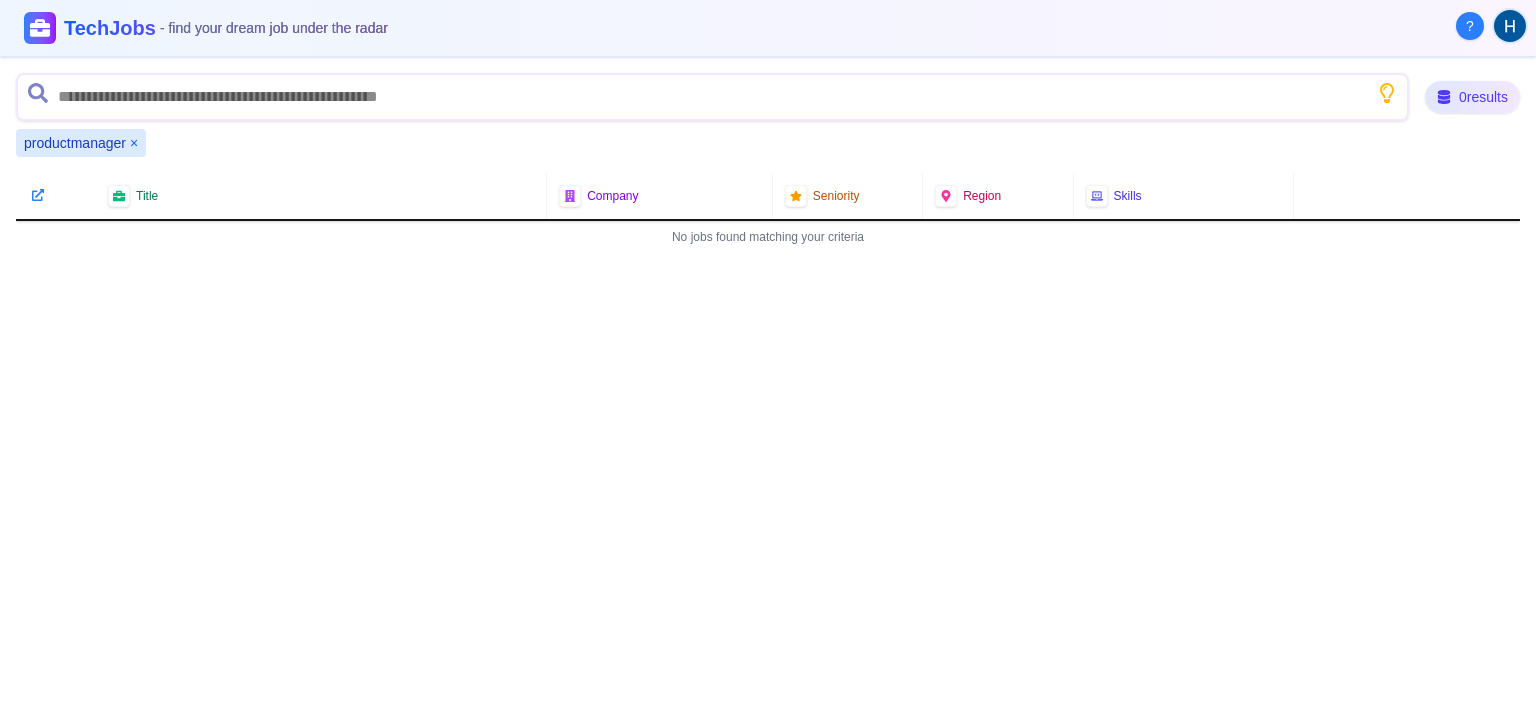 click on "×" at bounding box center [134, 143] 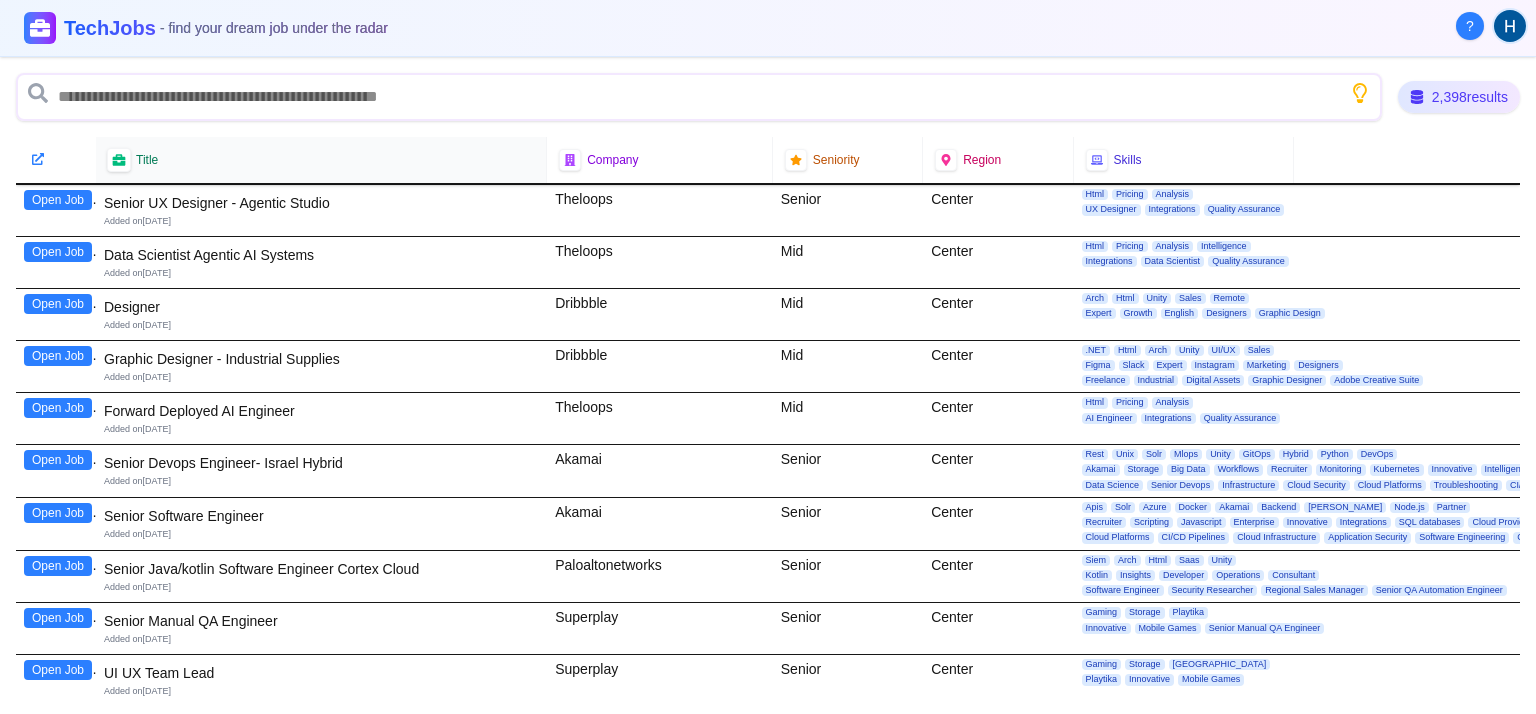 click 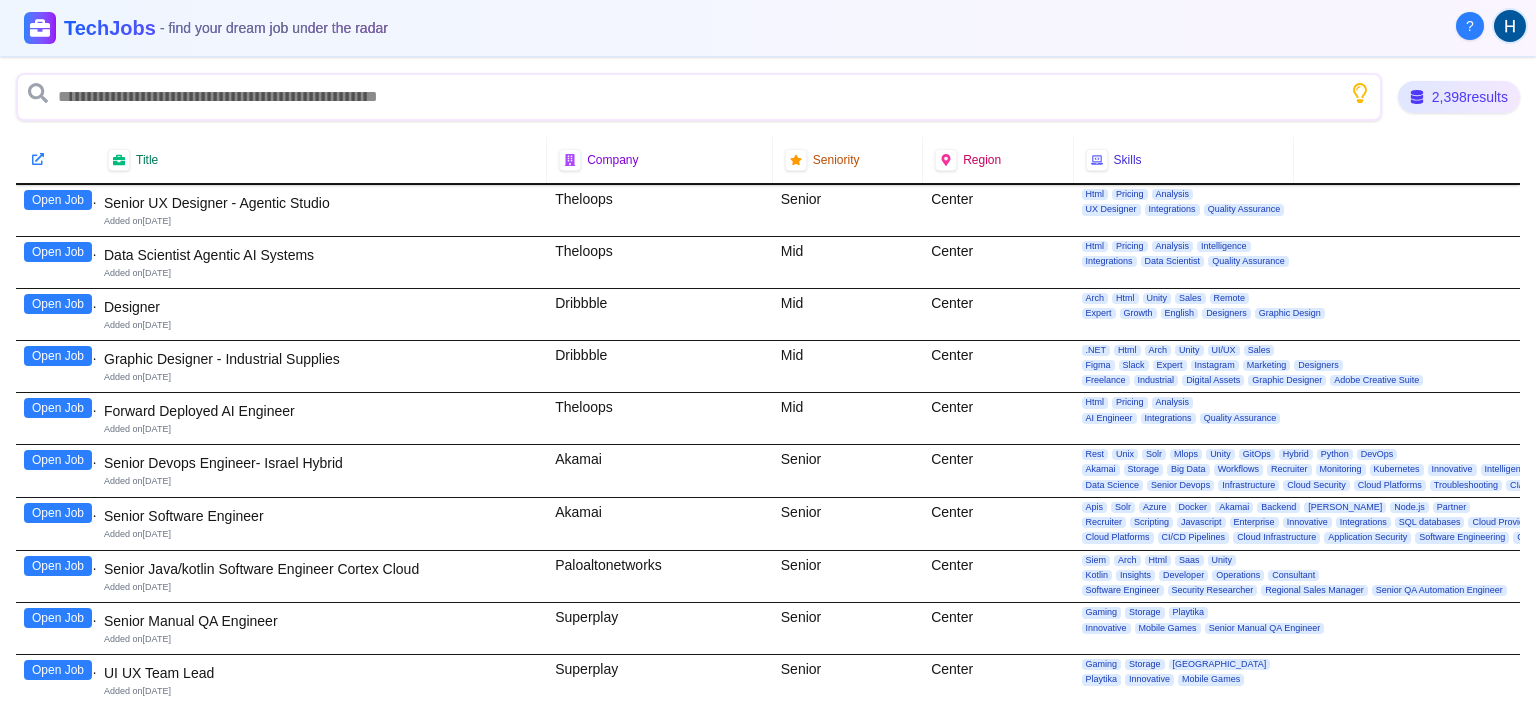 scroll, scrollTop: 0, scrollLeft: 0, axis: both 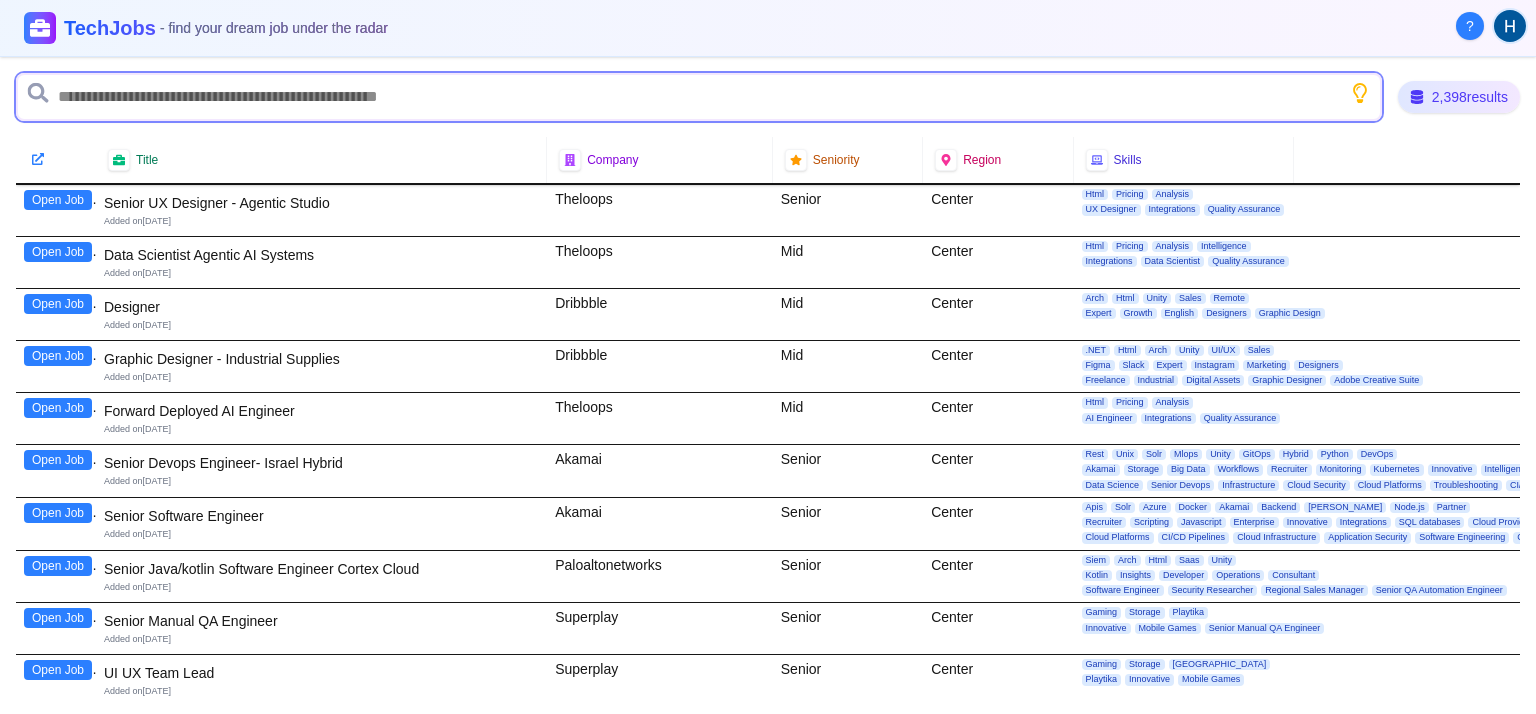 click at bounding box center (699, 97) 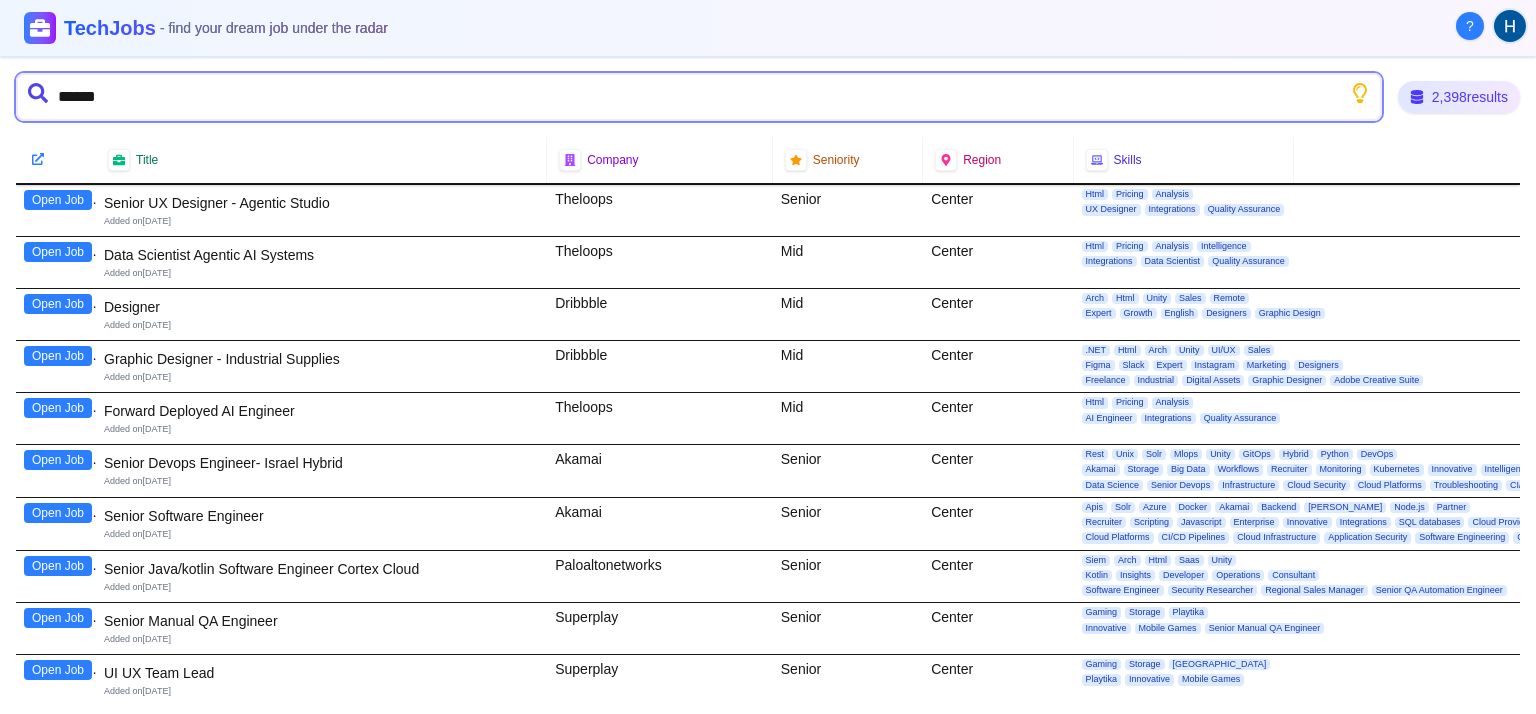 type on "*******" 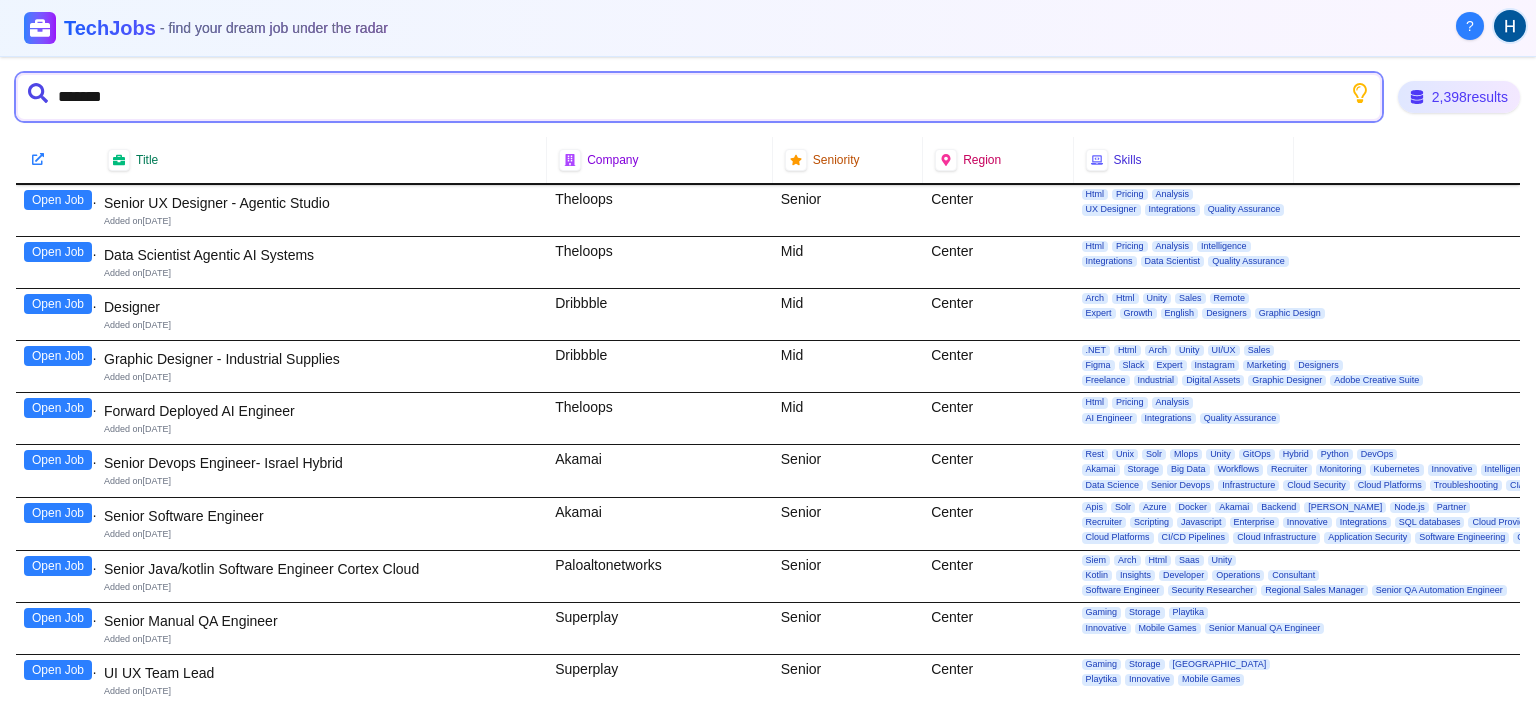 type 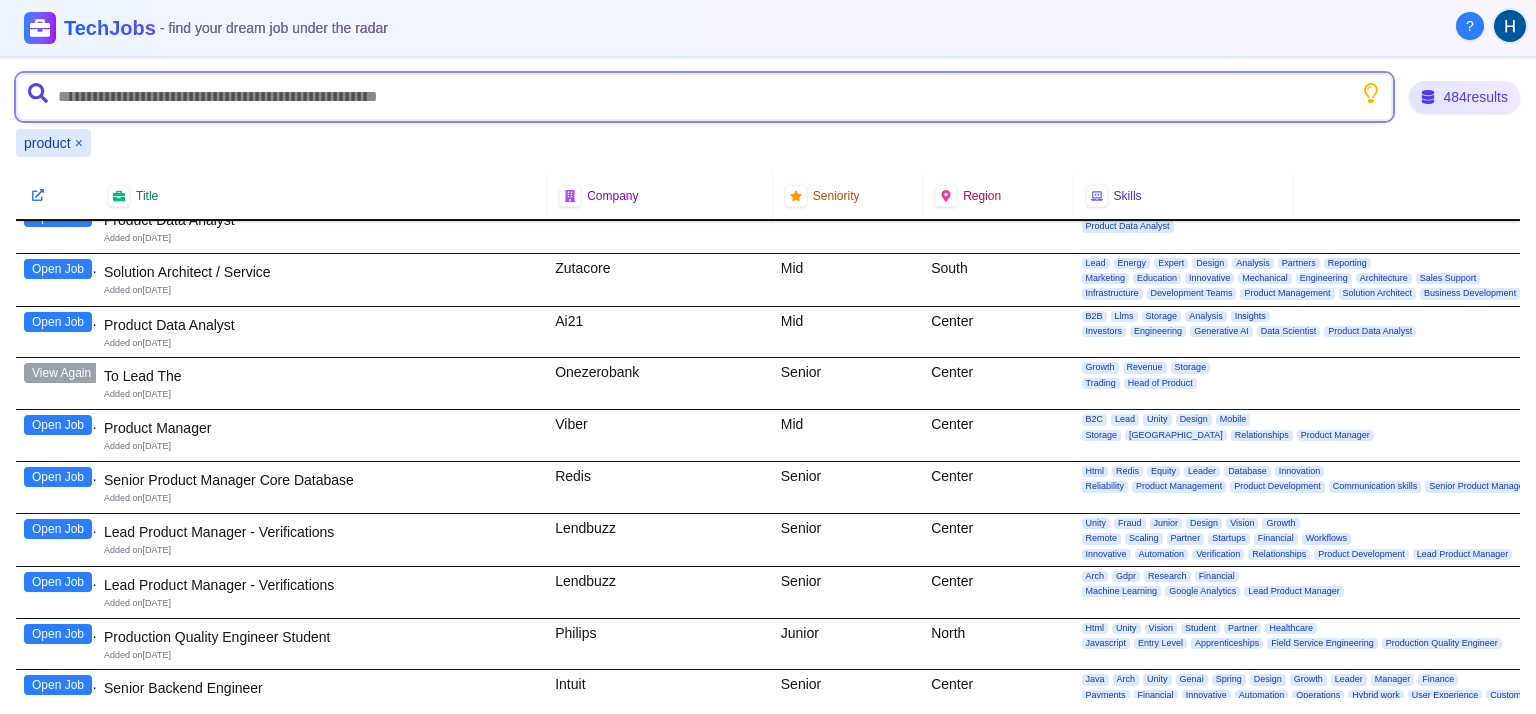 scroll, scrollTop: 0, scrollLeft: 0, axis: both 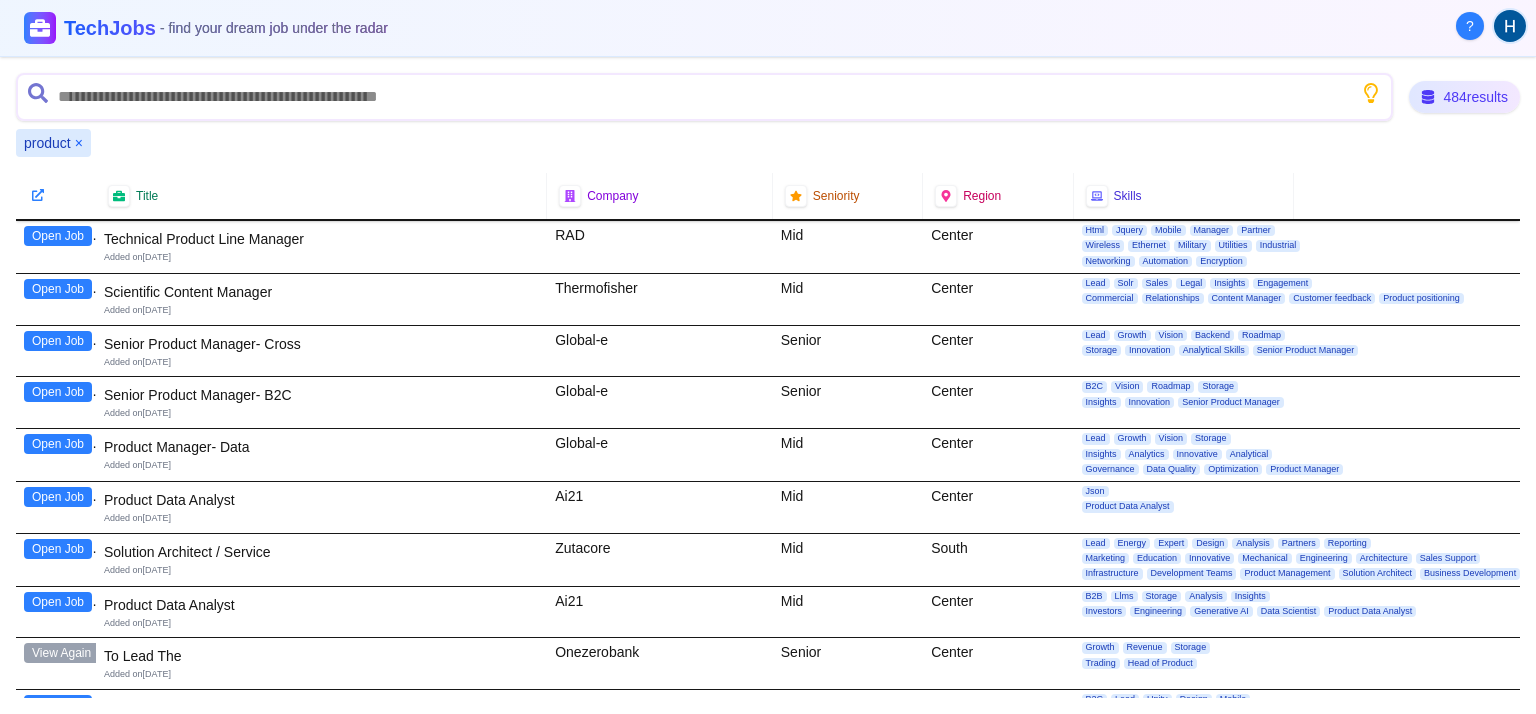 click on "Open Job" at bounding box center [58, 341] 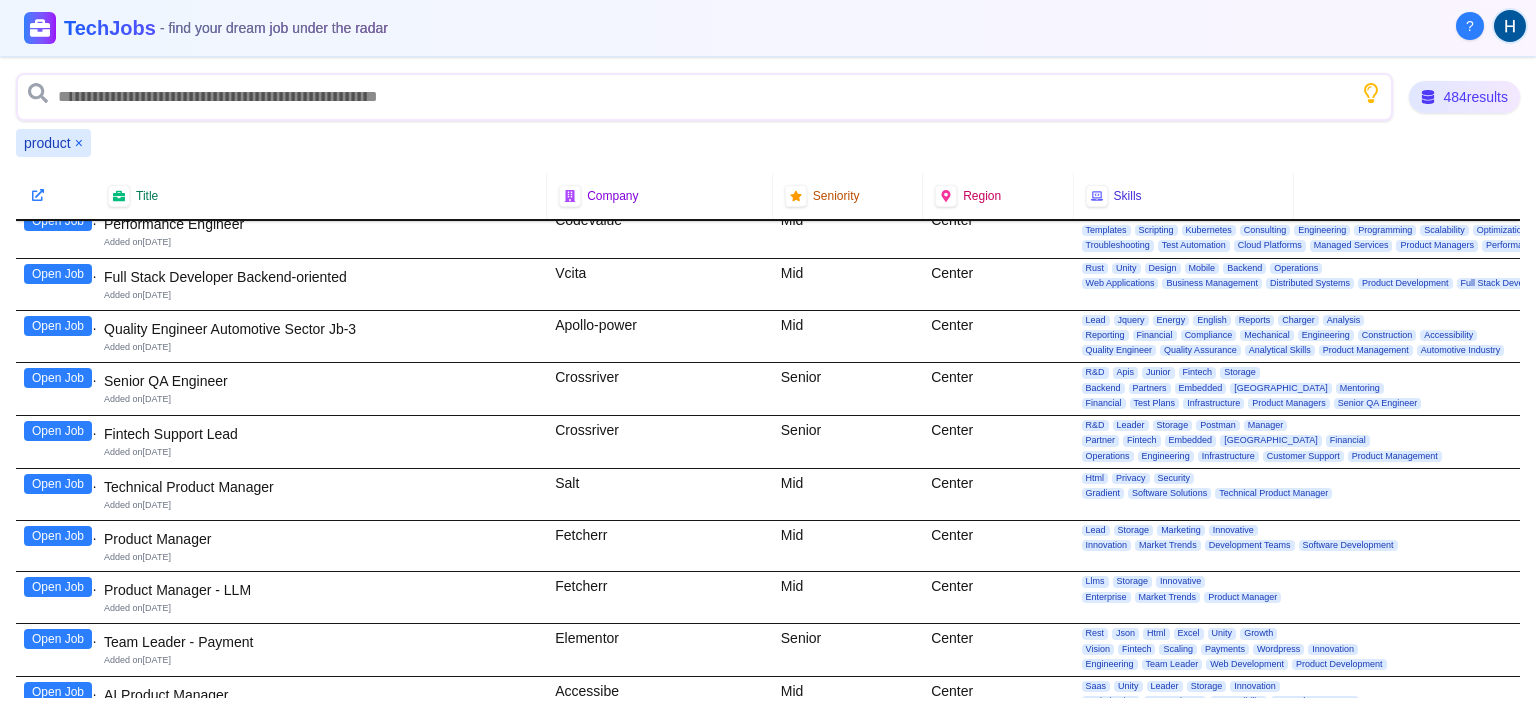scroll, scrollTop: 1587, scrollLeft: 0, axis: vertical 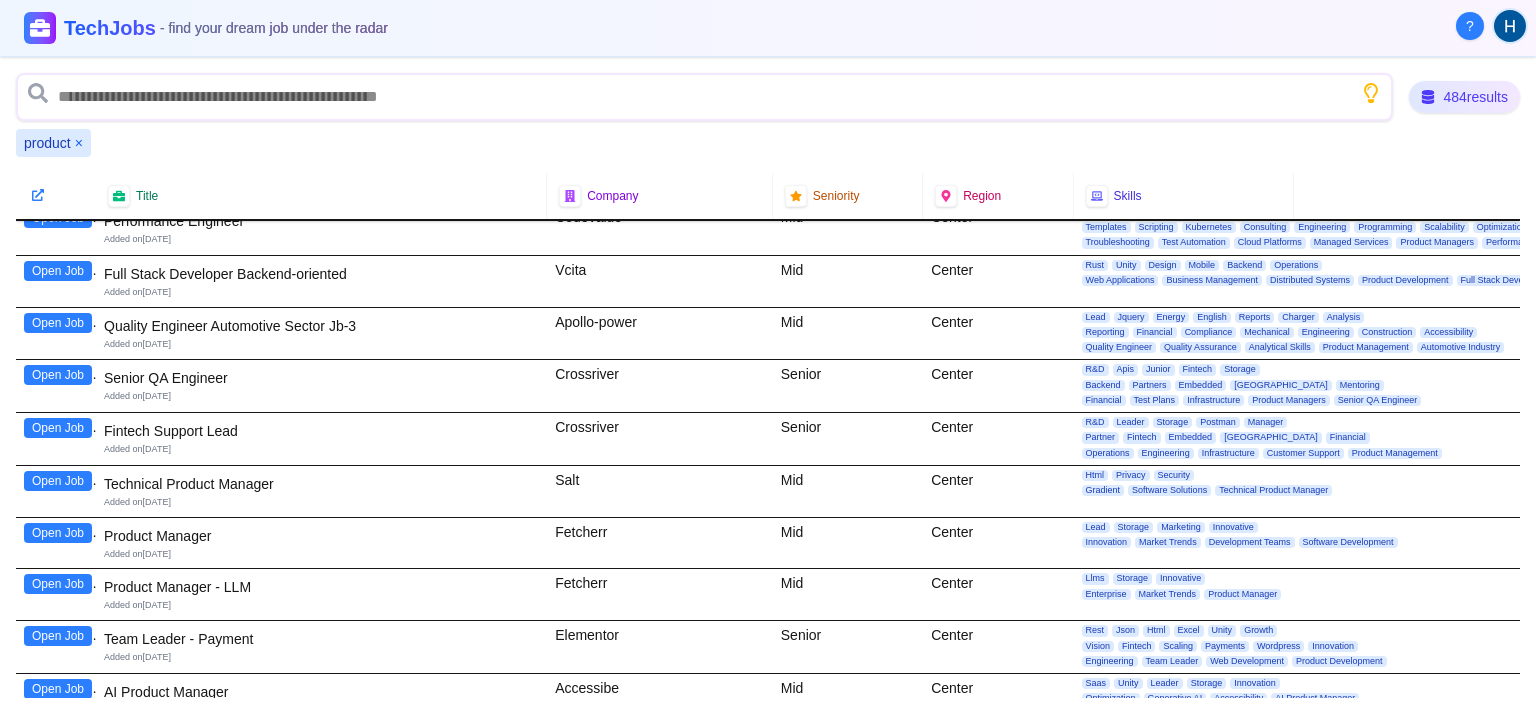 click on "Open Job" at bounding box center (58, 533) 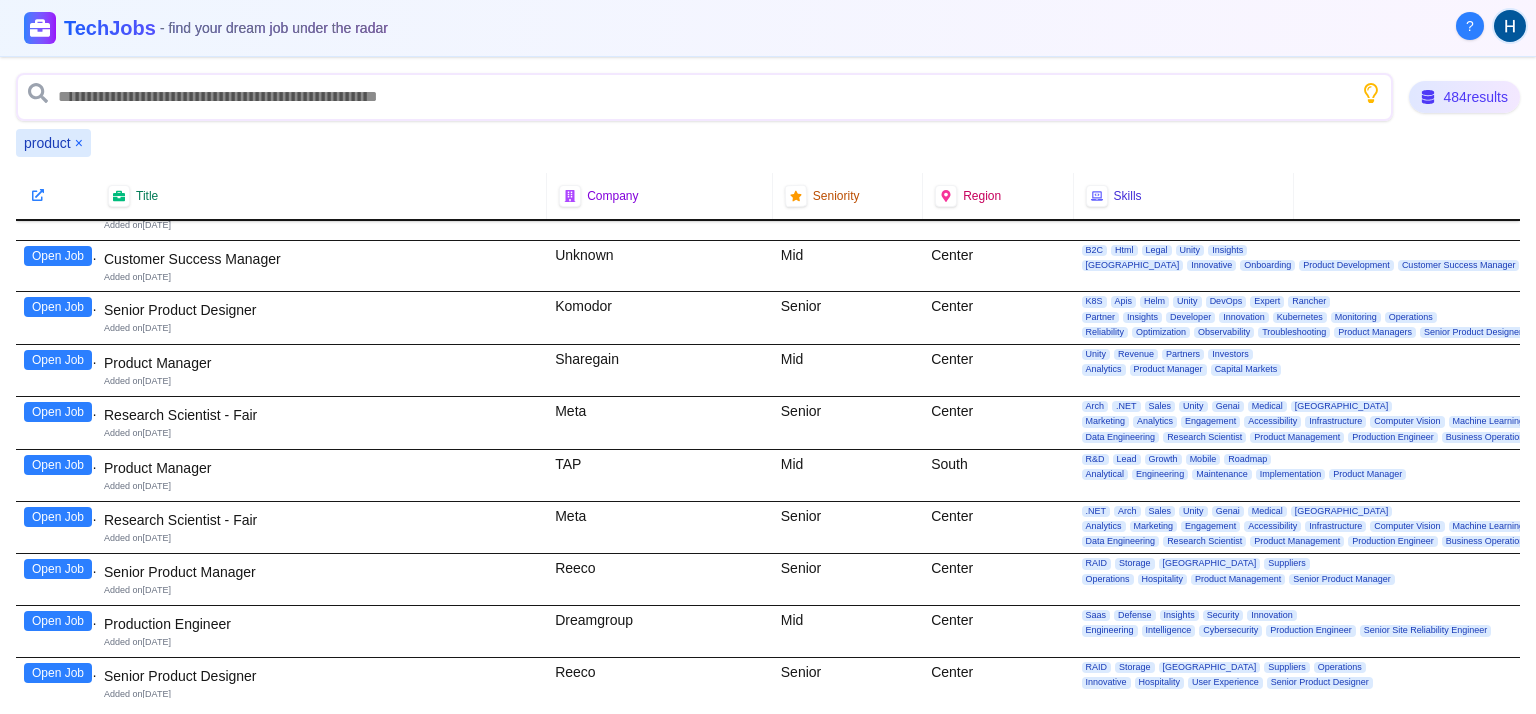 scroll, scrollTop: 4226, scrollLeft: 0, axis: vertical 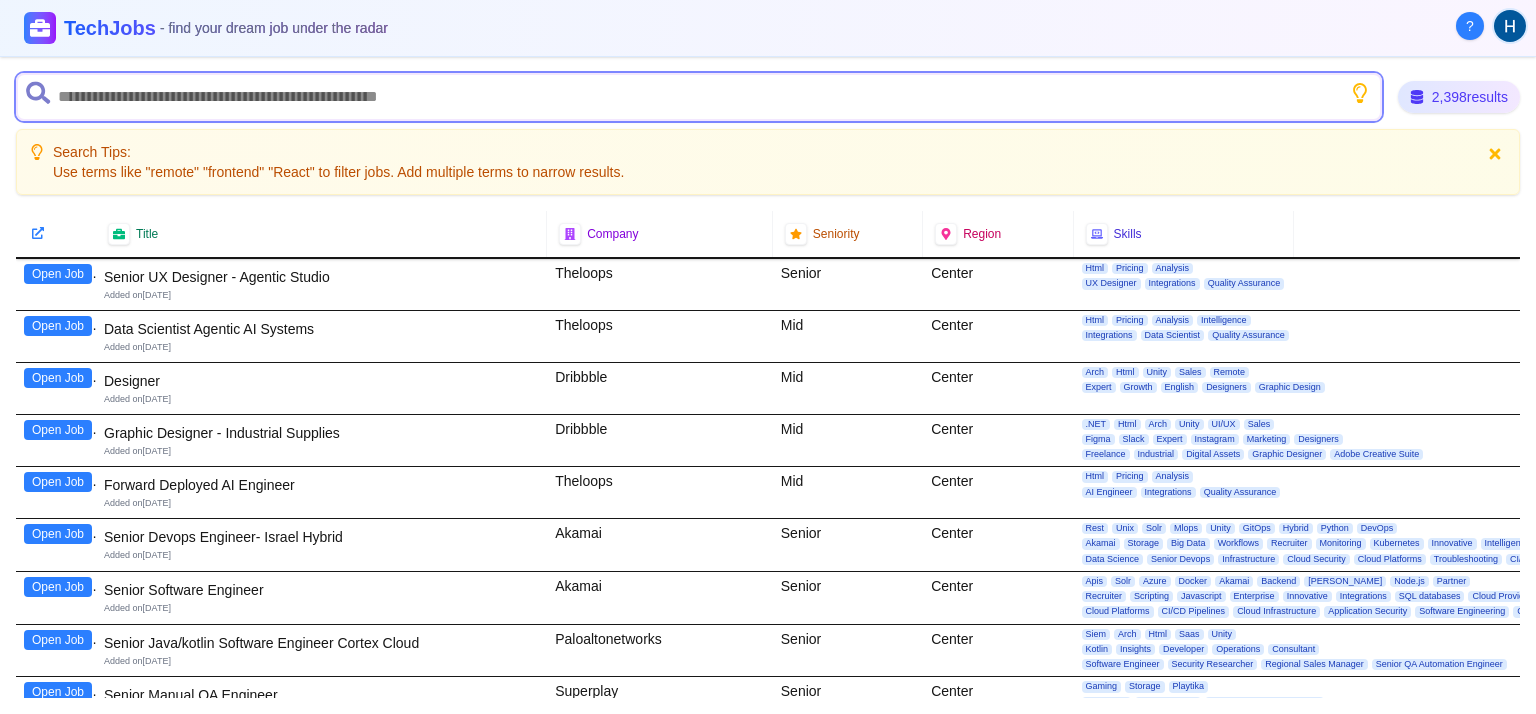 click at bounding box center (699, 97) 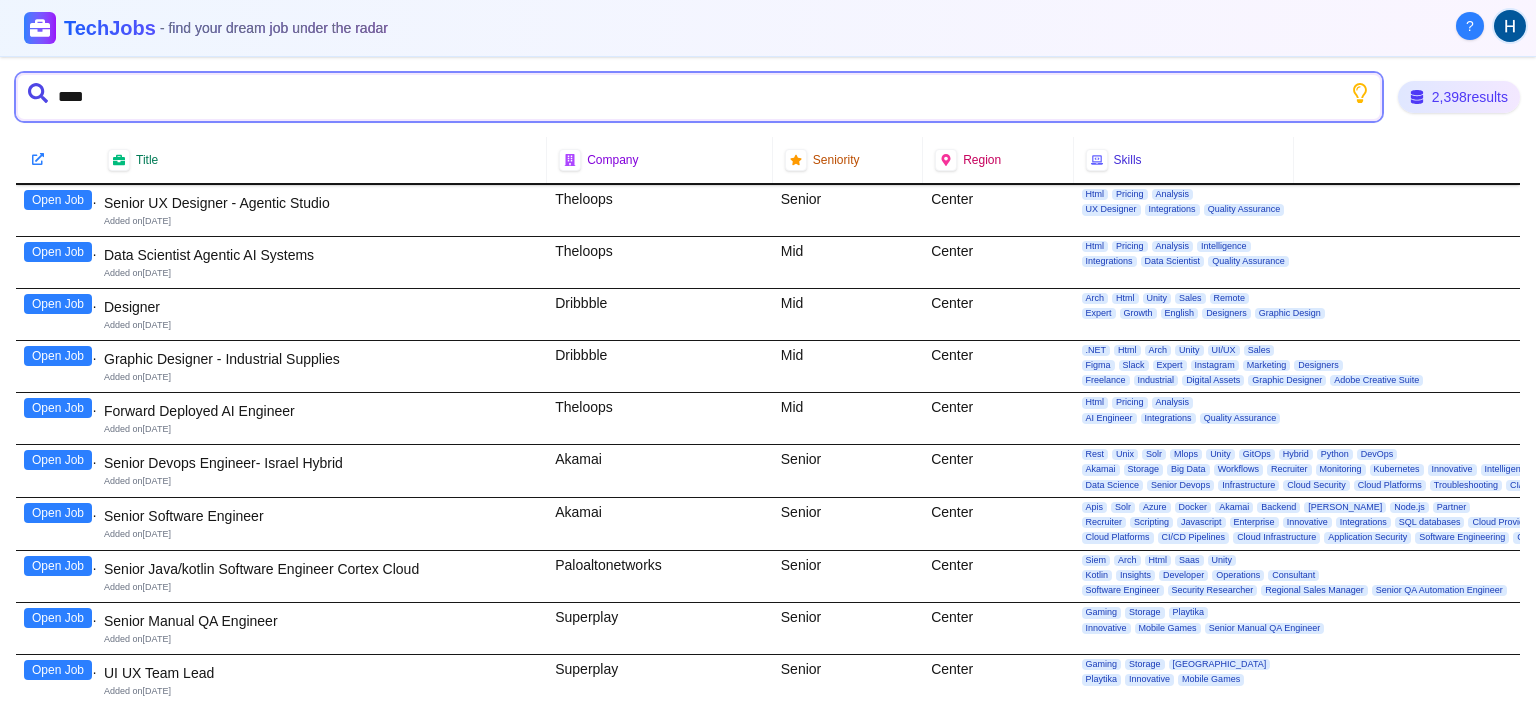 type on "*****" 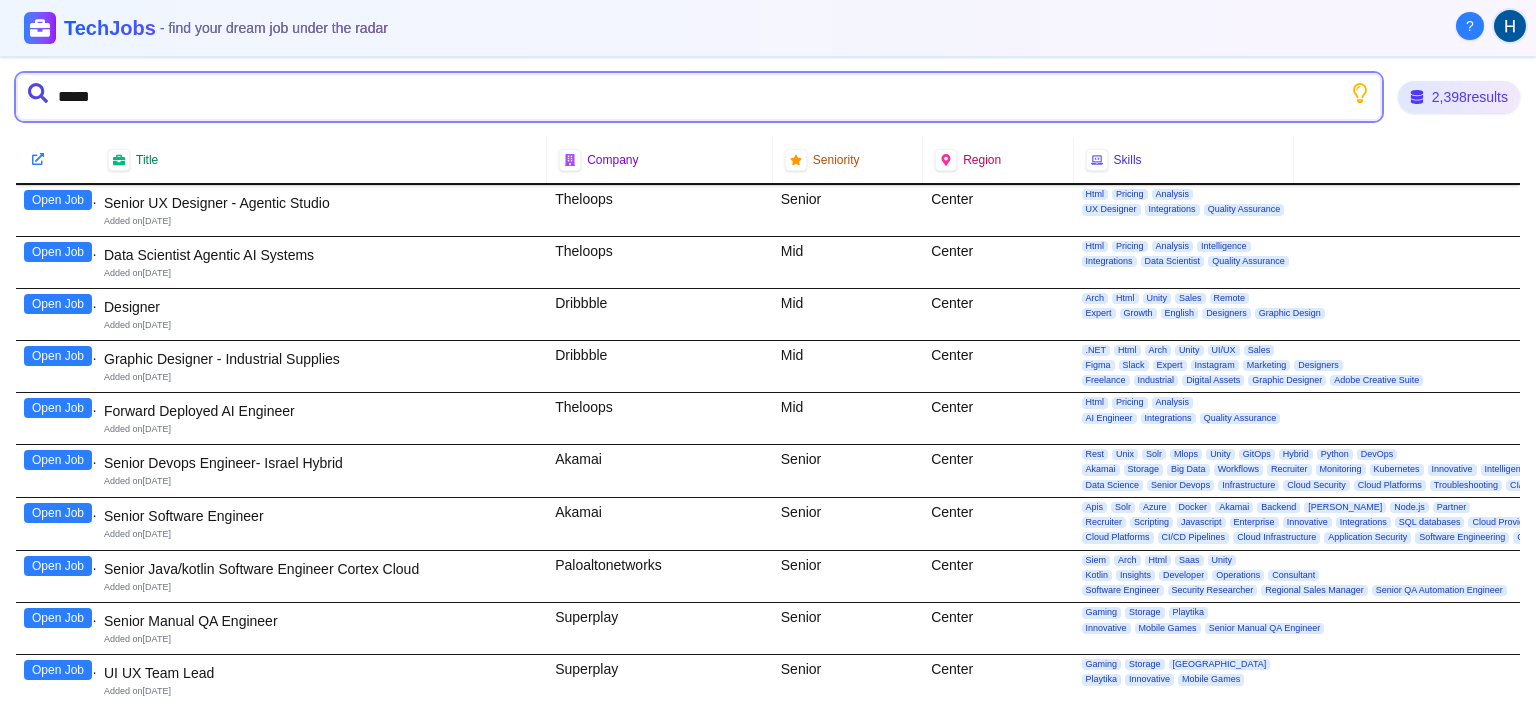 type 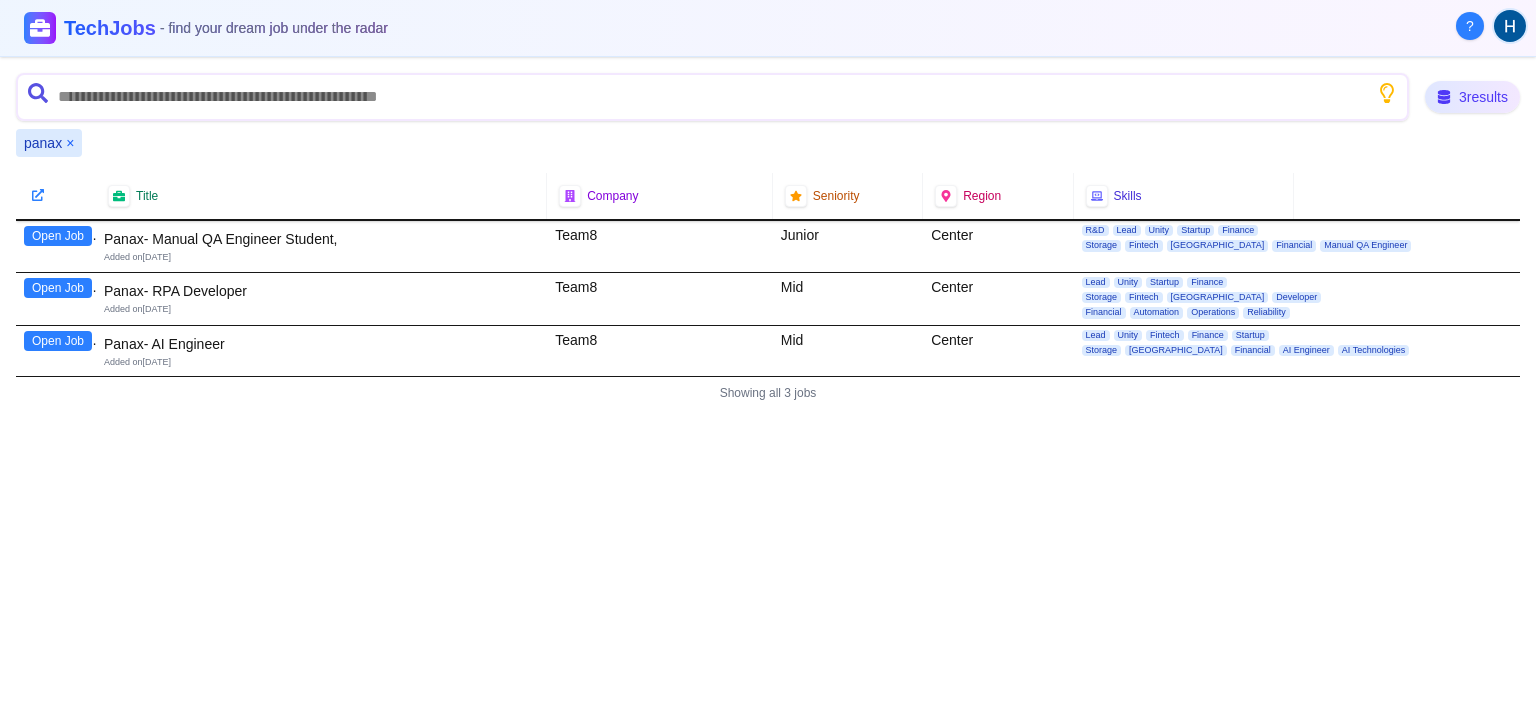 click on "Open Job" at bounding box center (58, 341) 